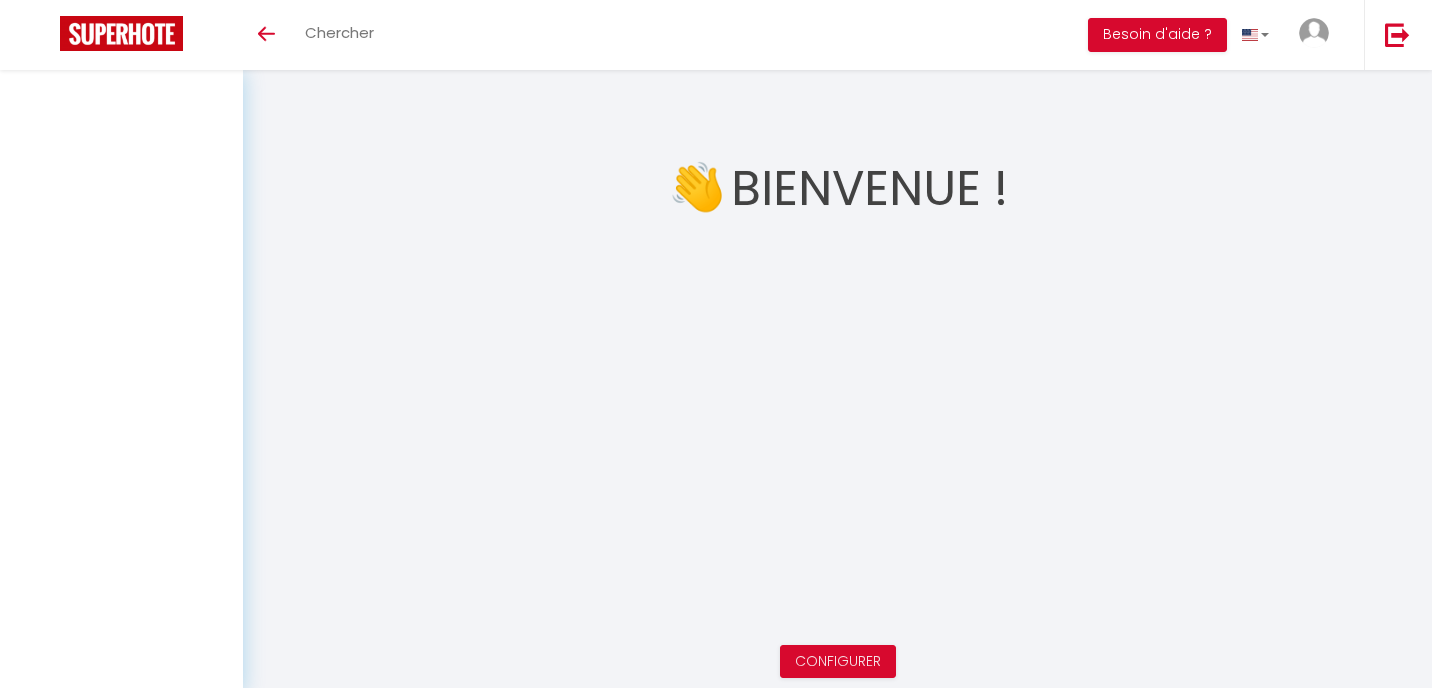 scroll, scrollTop: 0, scrollLeft: 0, axis: both 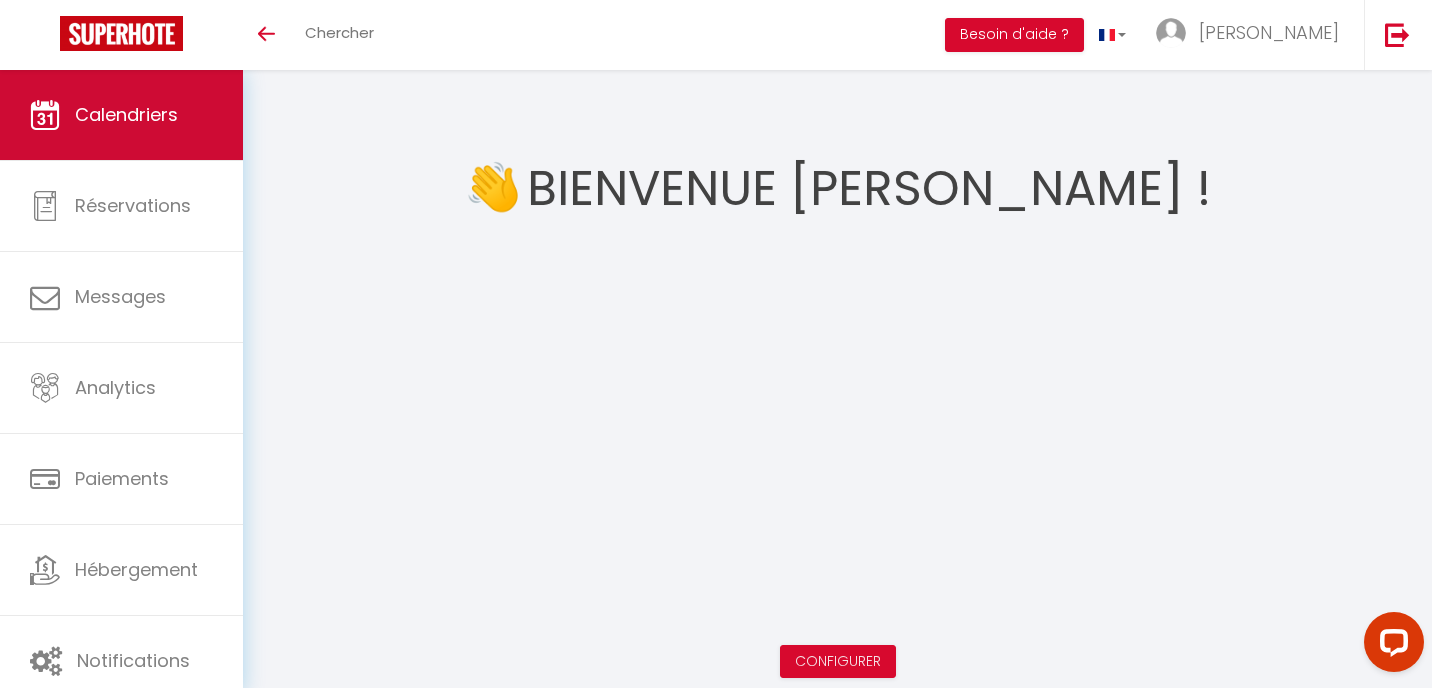 click on "Calendriers" at bounding box center [126, 114] 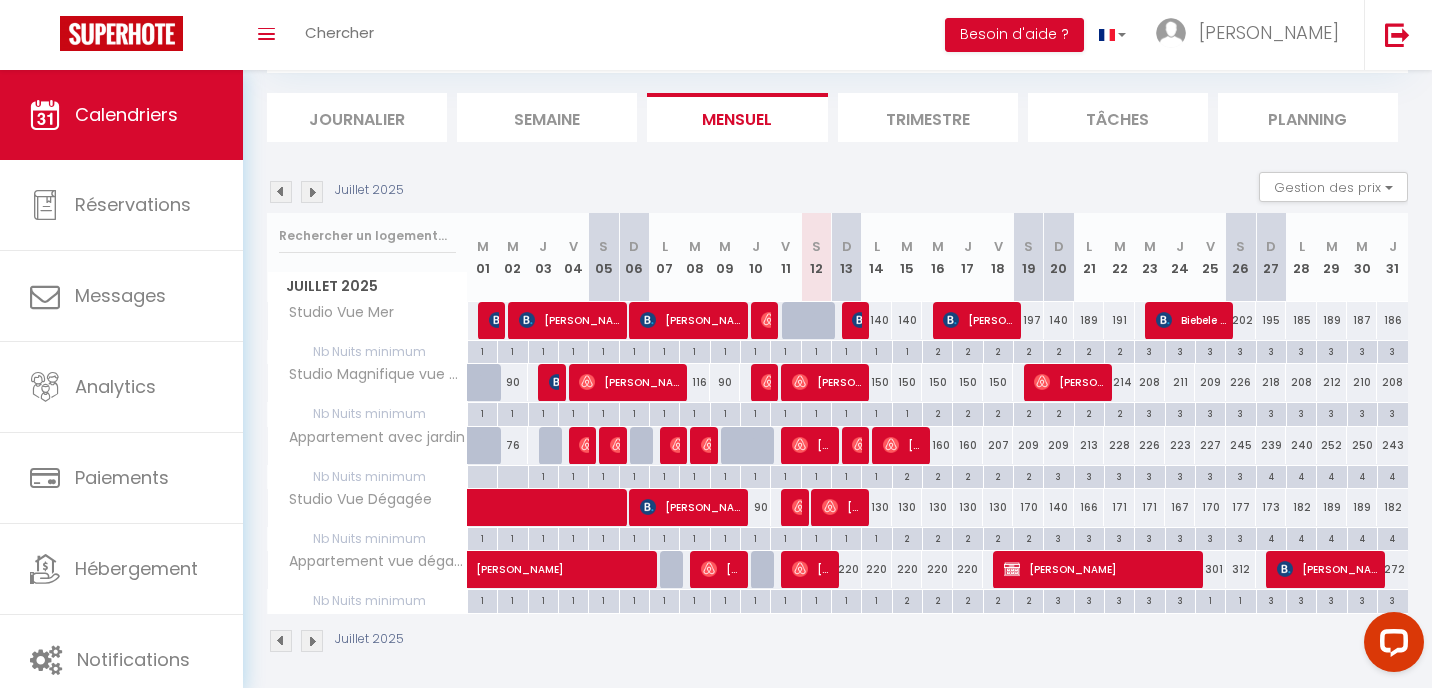 scroll, scrollTop: 123, scrollLeft: 0, axis: vertical 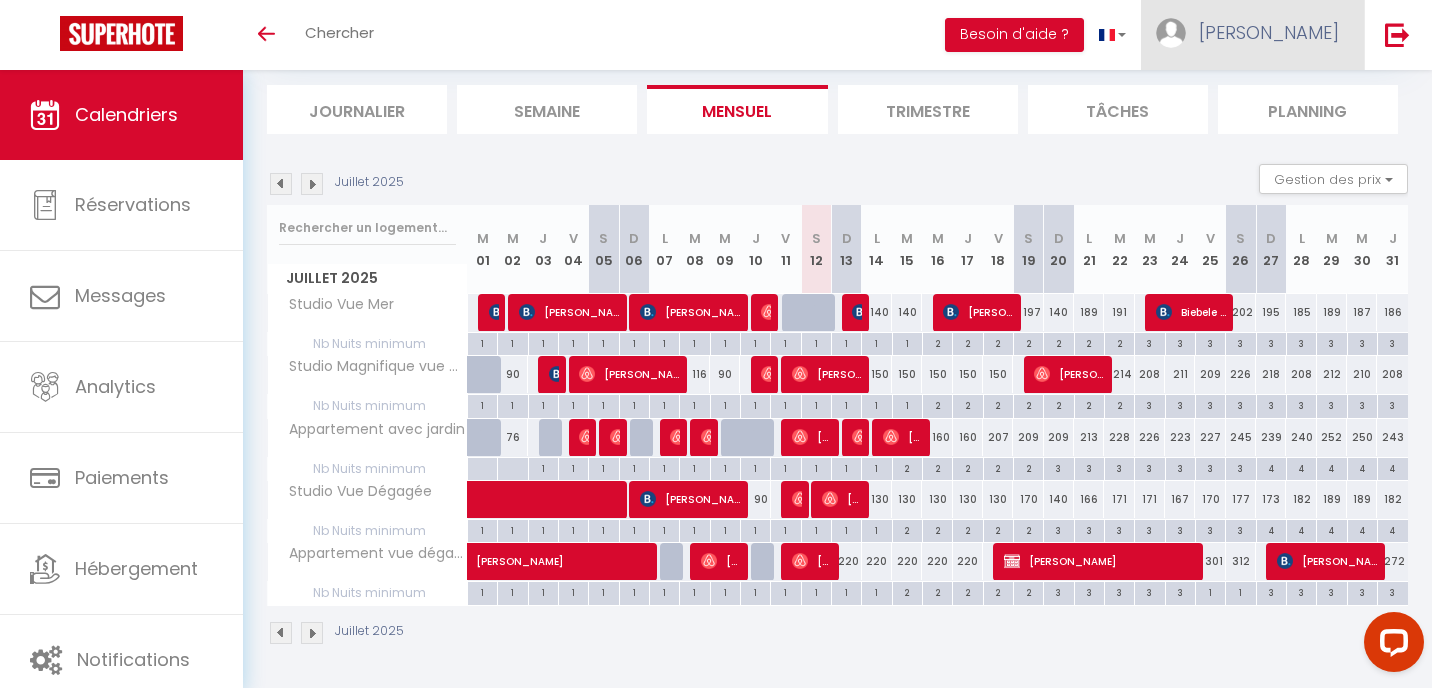 click on "Julien" at bounding box center (1252, 35) 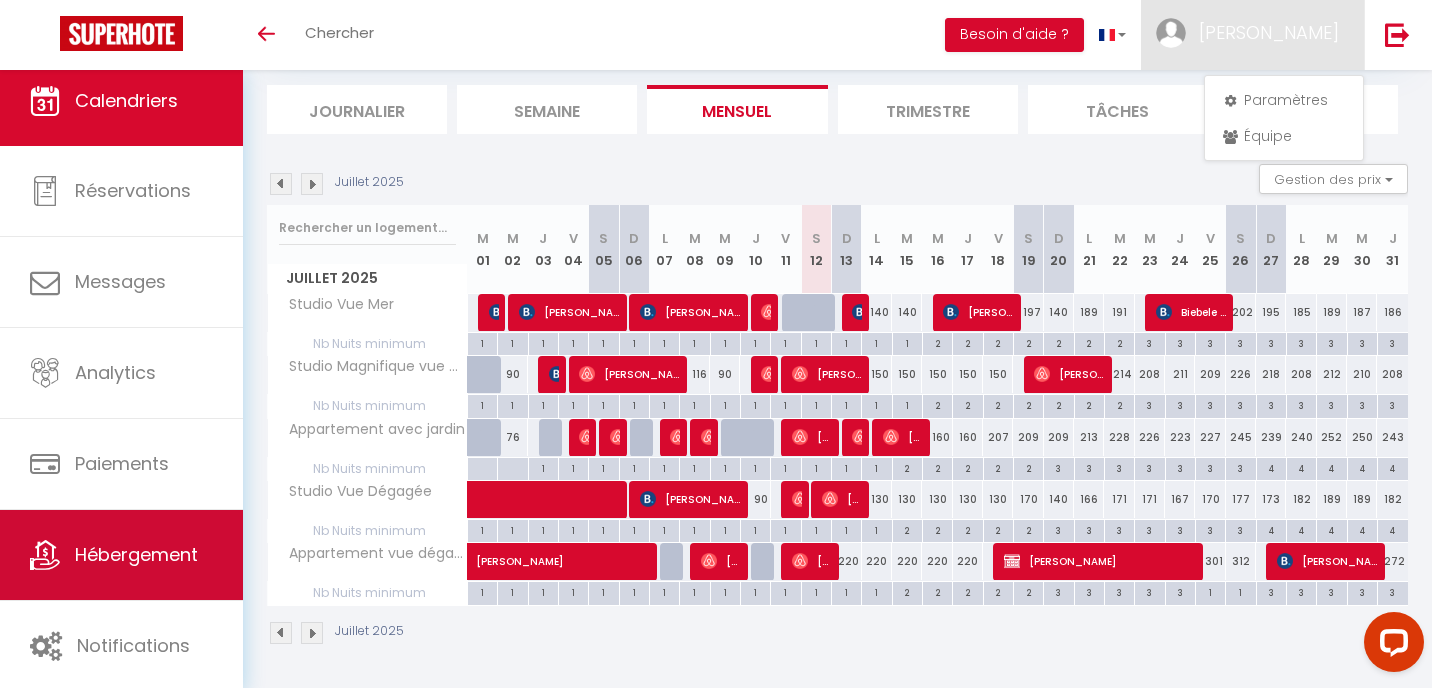 click on "Hébergement" at bounding box center [136, 554] 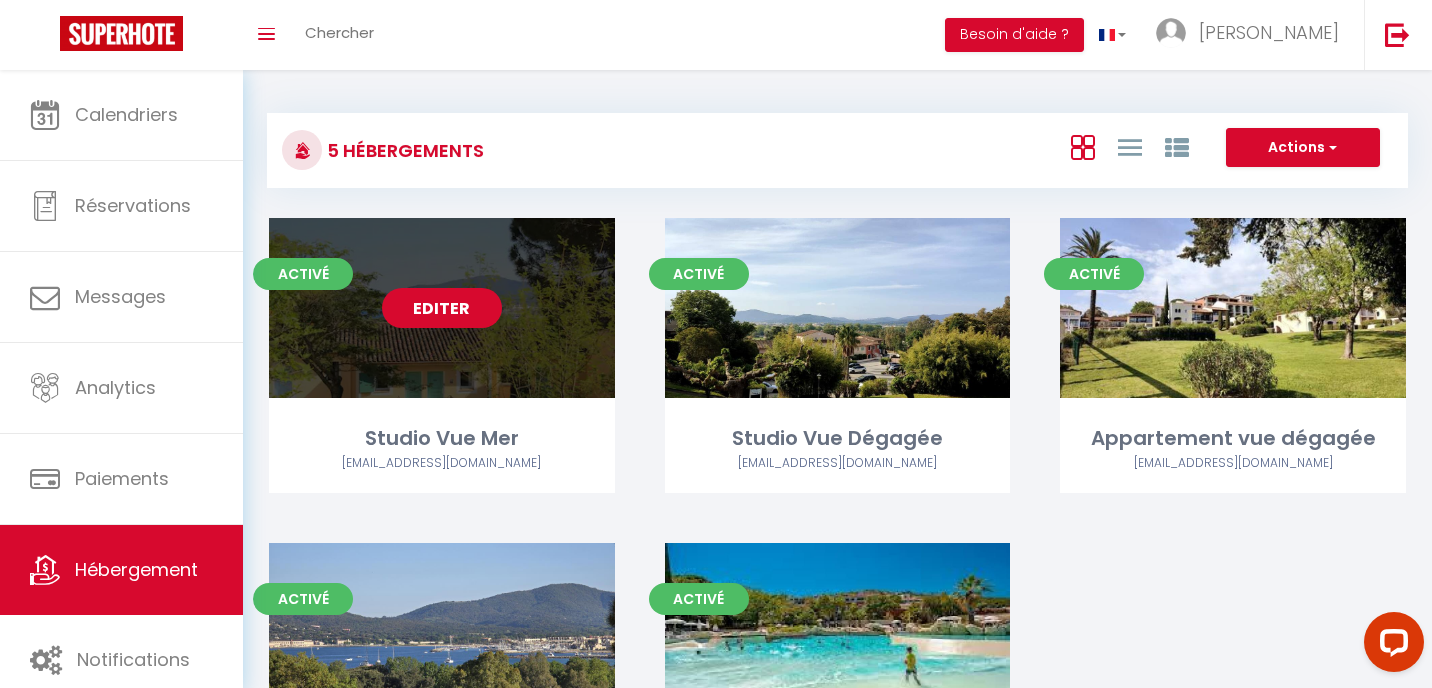 click on "Editer" at bounding box center [442, 308] 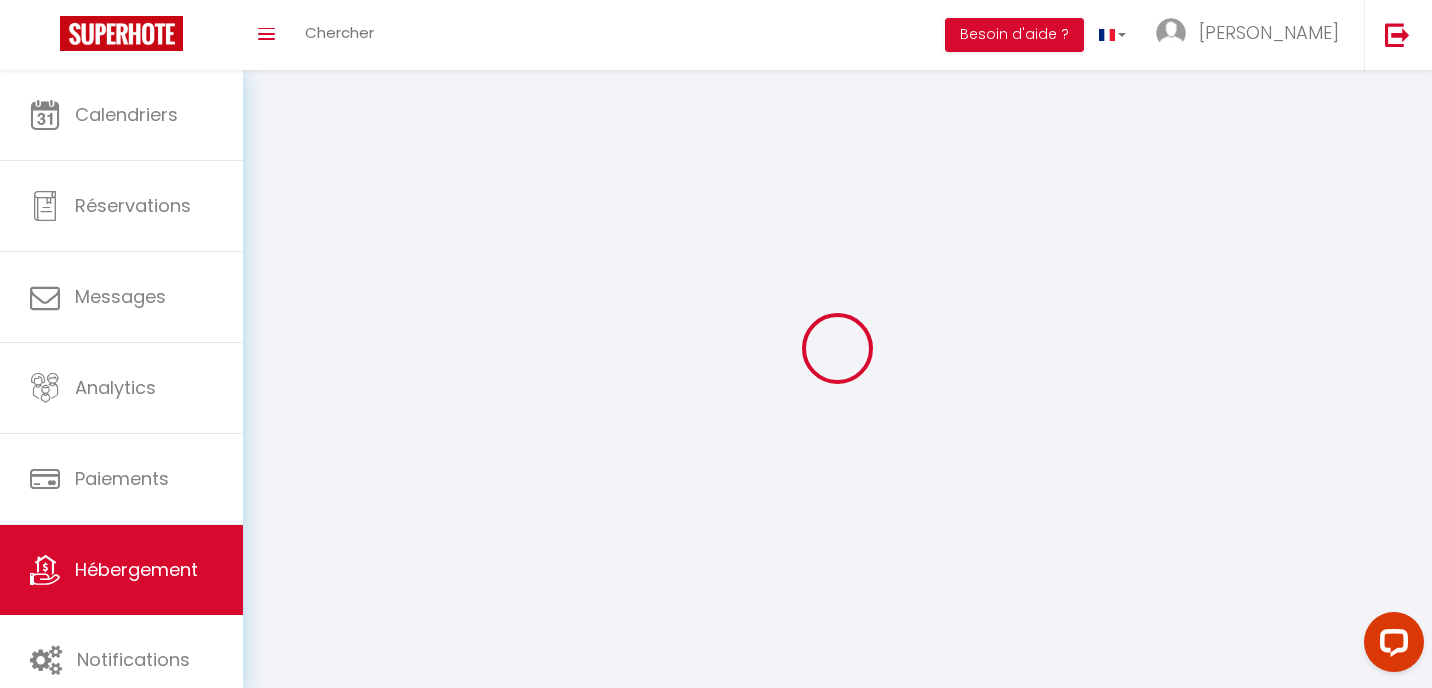 select 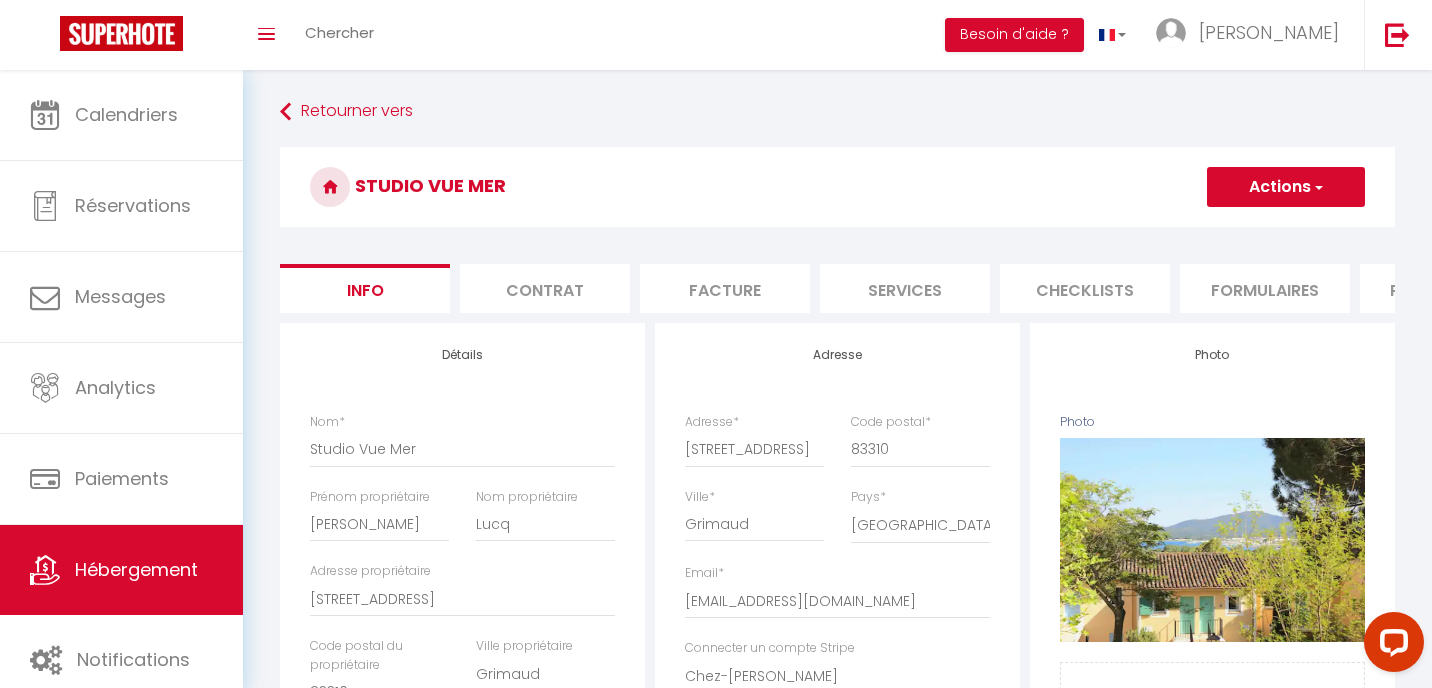 click on "Services" at bounding box center [905, 288] 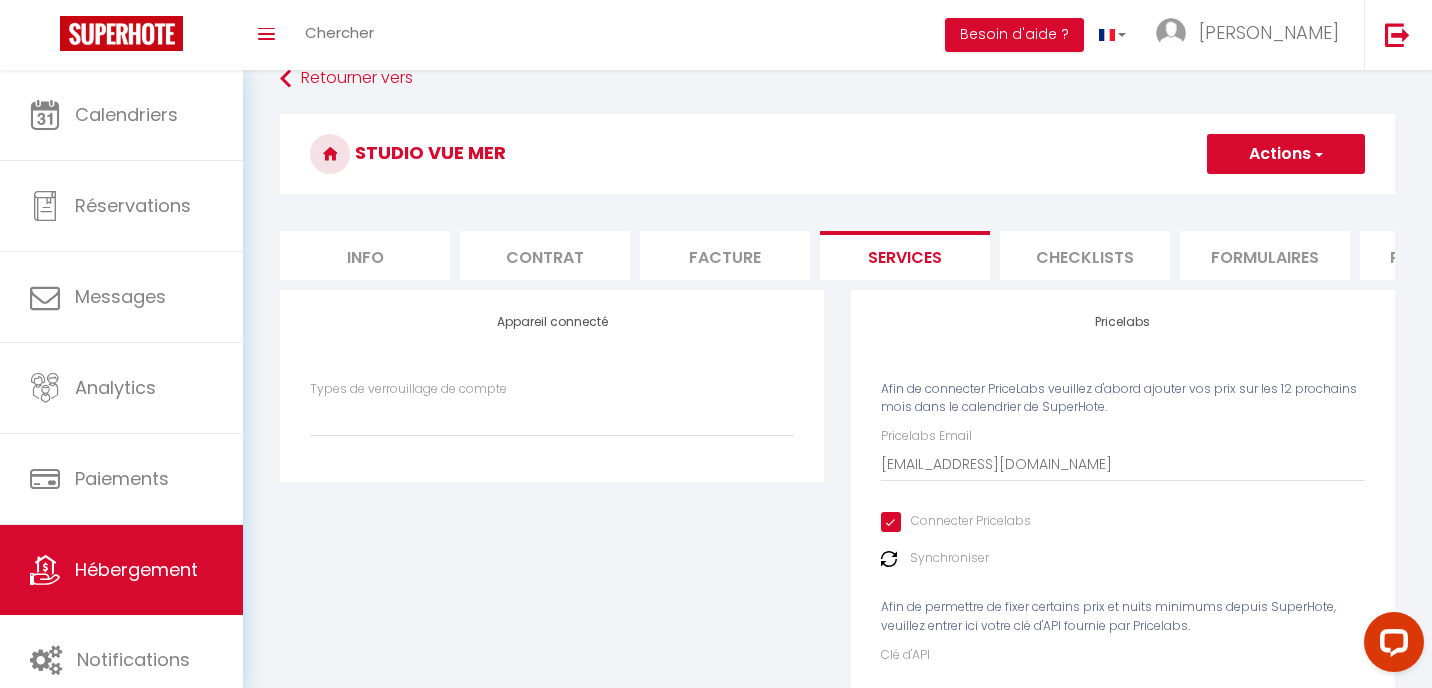 scroll, scrollTop: 62, scrollLeft: 0, axis: vertical 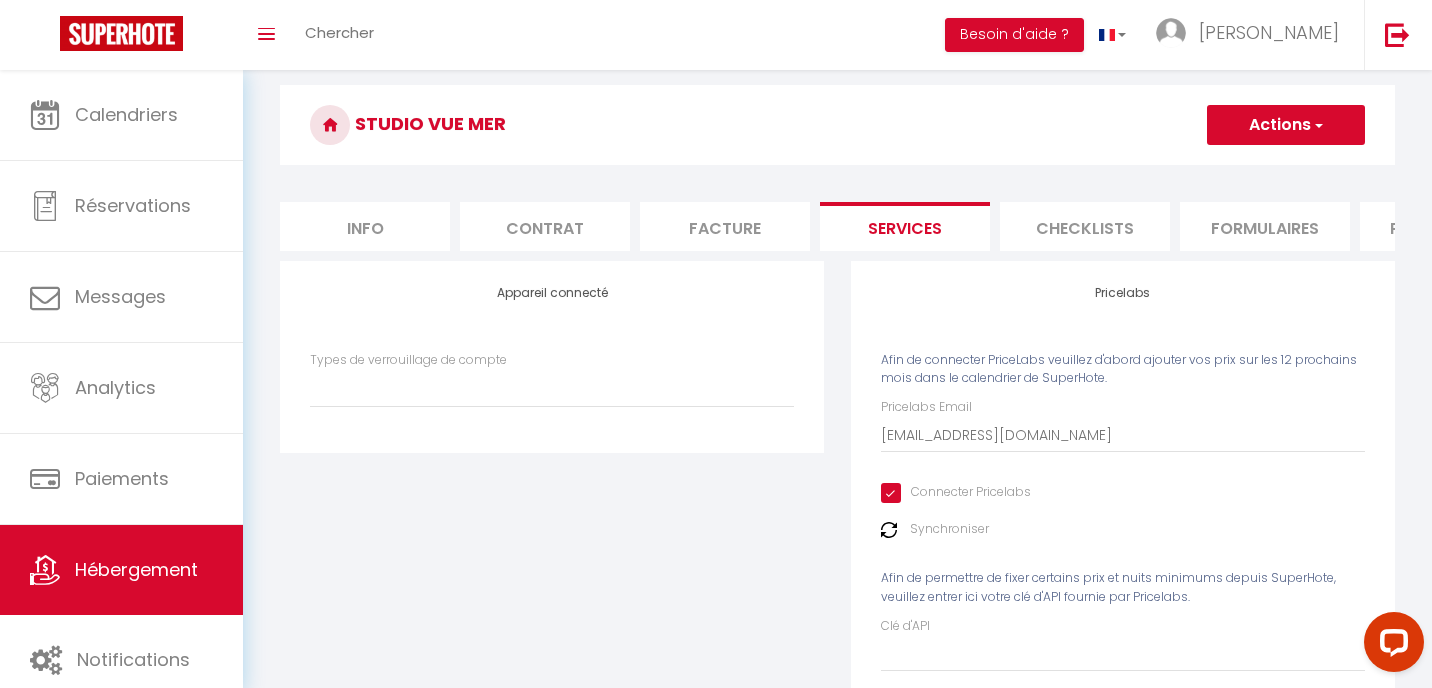 click at bounding box center (889, 530) 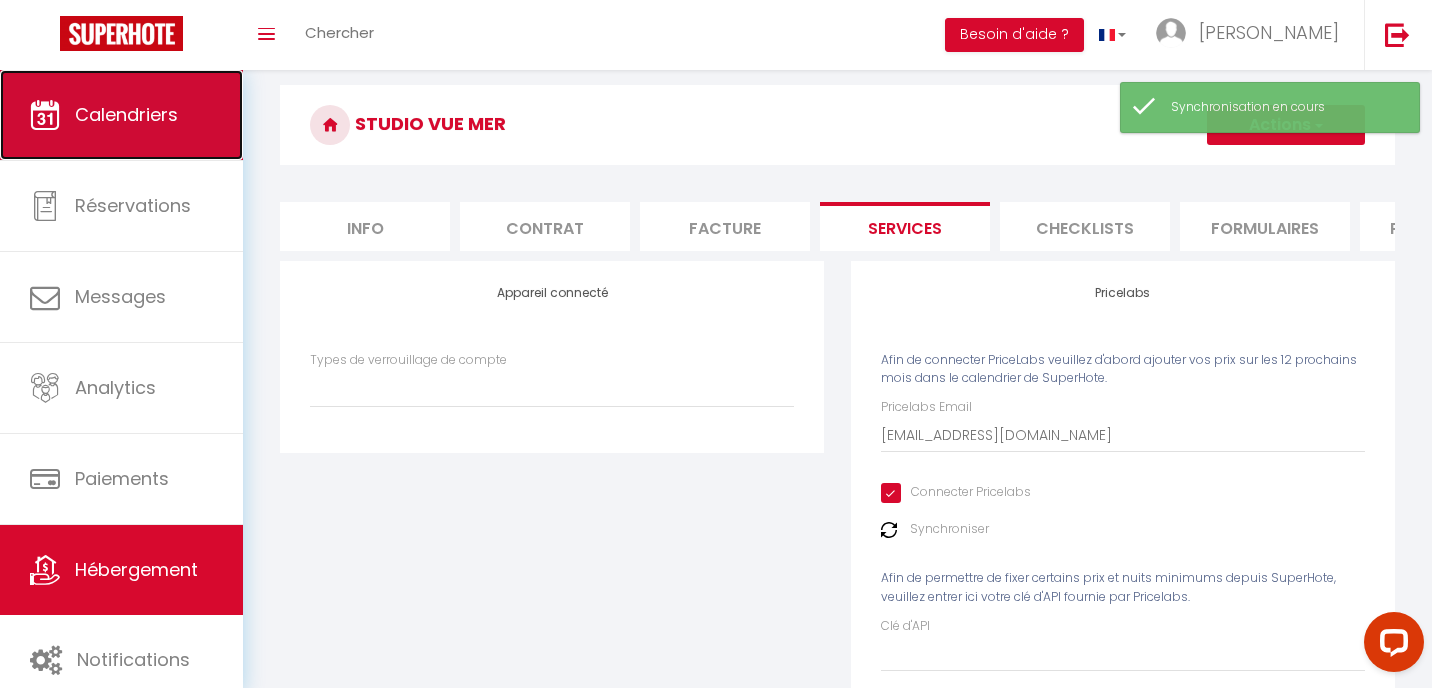 click on "Calendriers" at bounding box center (121, 115) 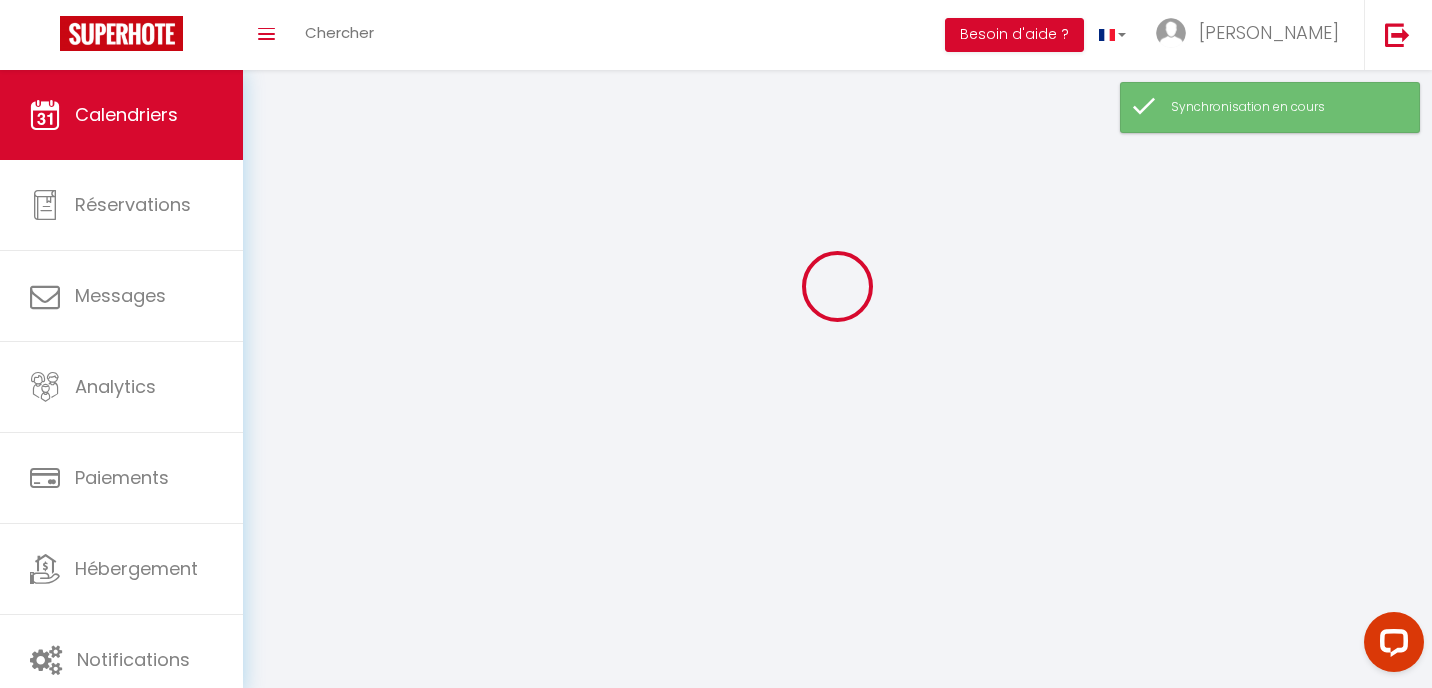 scroll, scrollTop: 0, scrollLeft: 0, axis: both 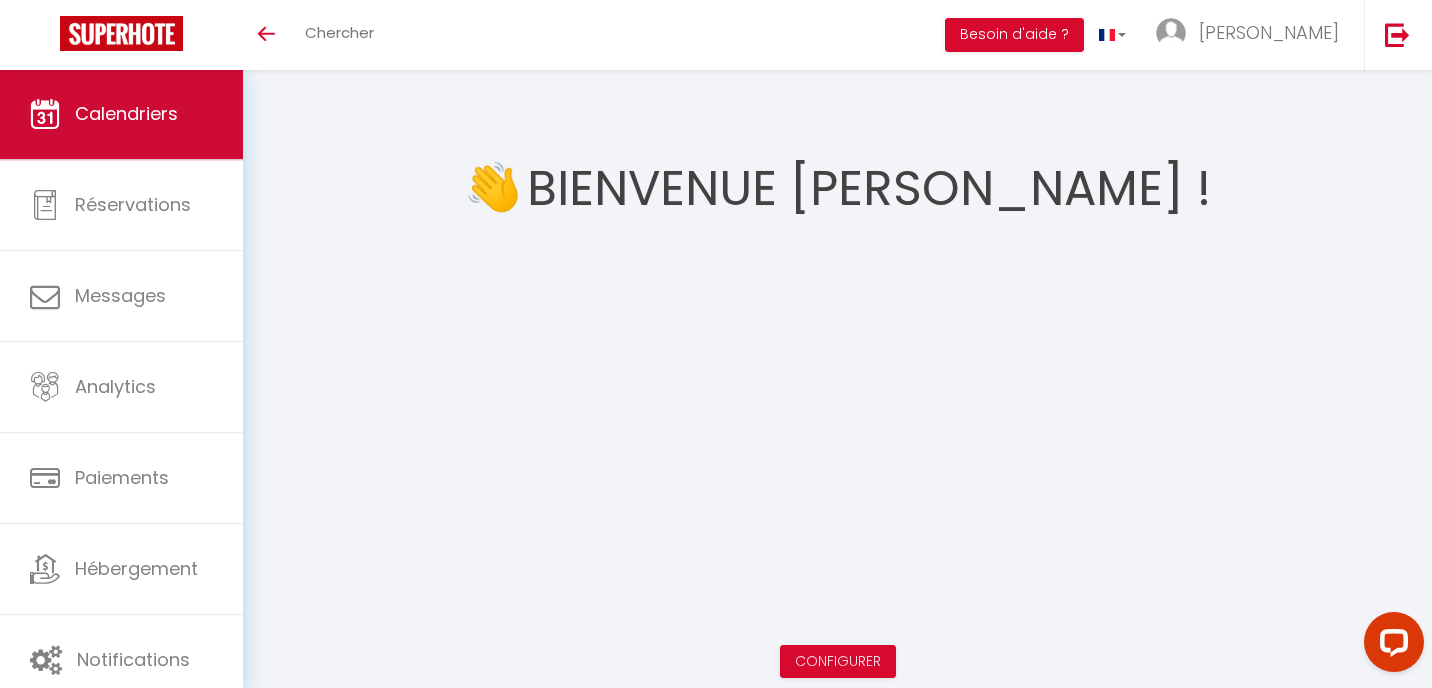 click on "Calendriers" at bounding box center [126, 113] 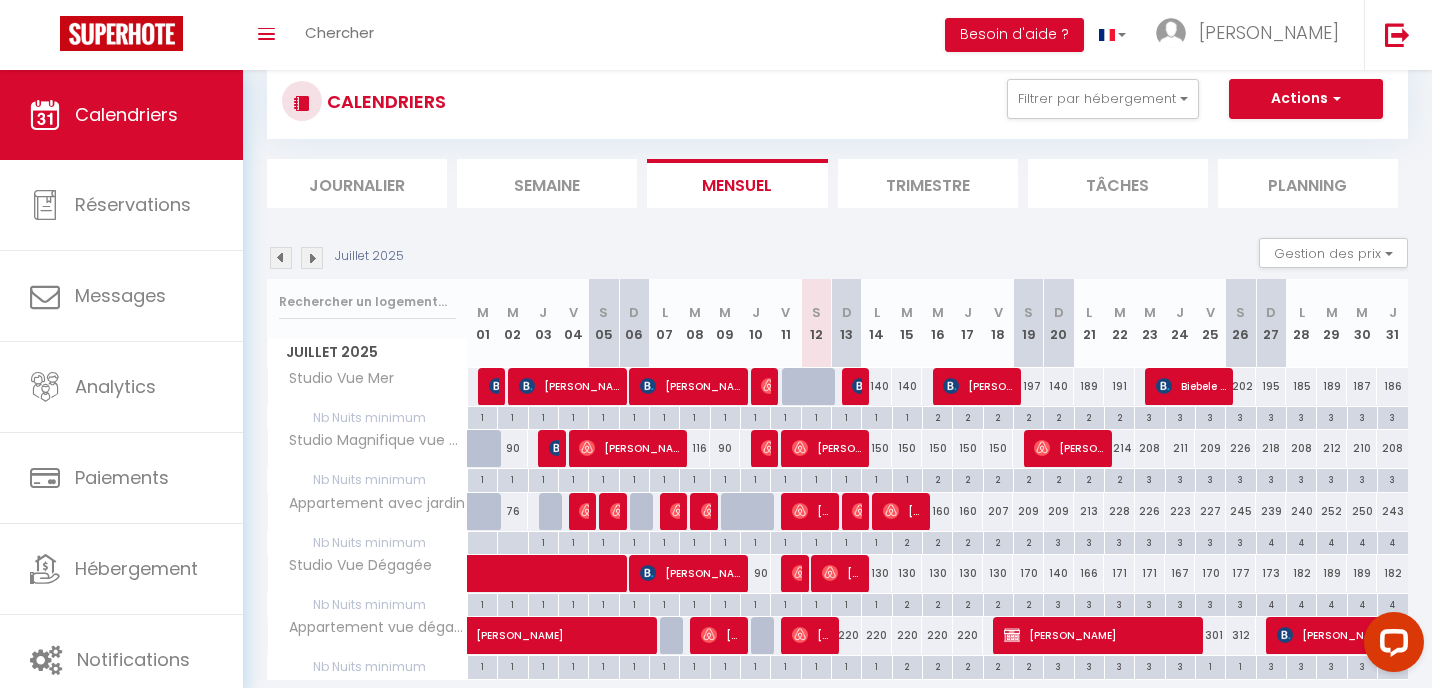 scroll, scrollTop: 50, scrollLeft: 0, axis: vertical 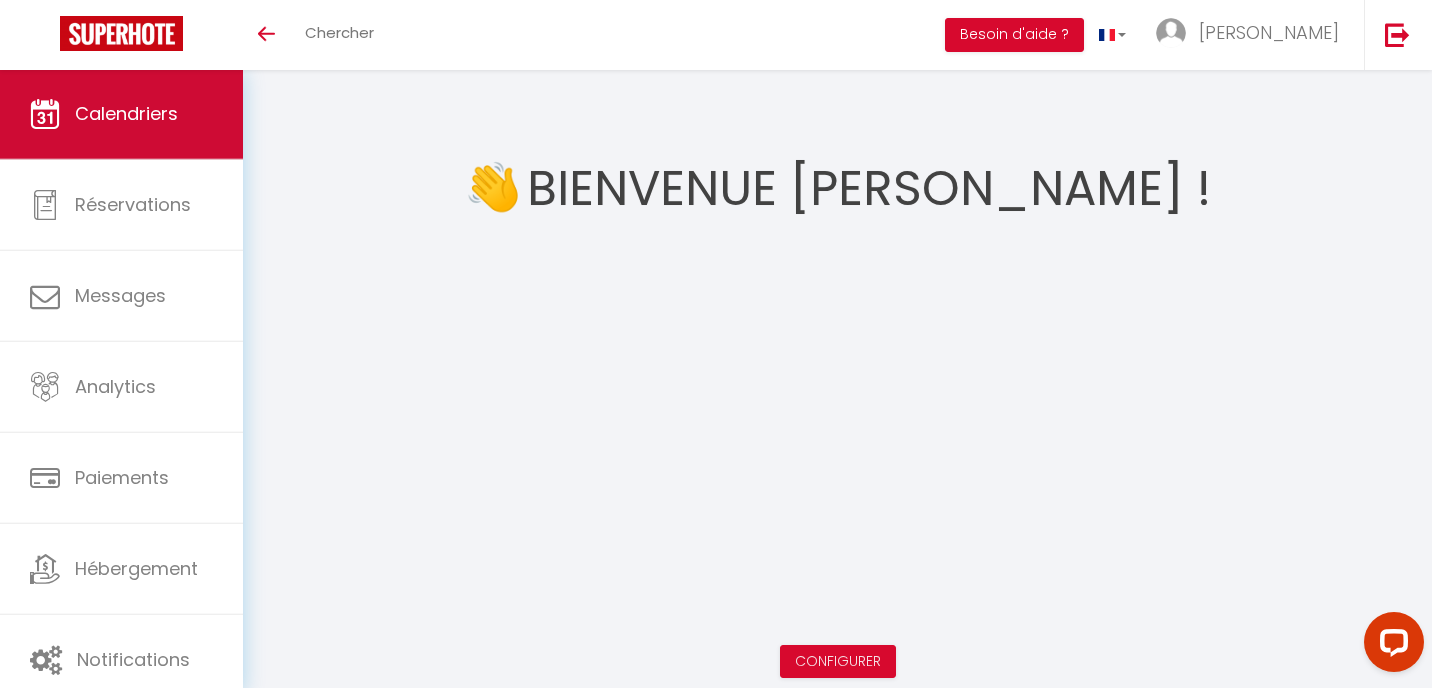 click on "Calendriers" at bounding box center [121, 114] 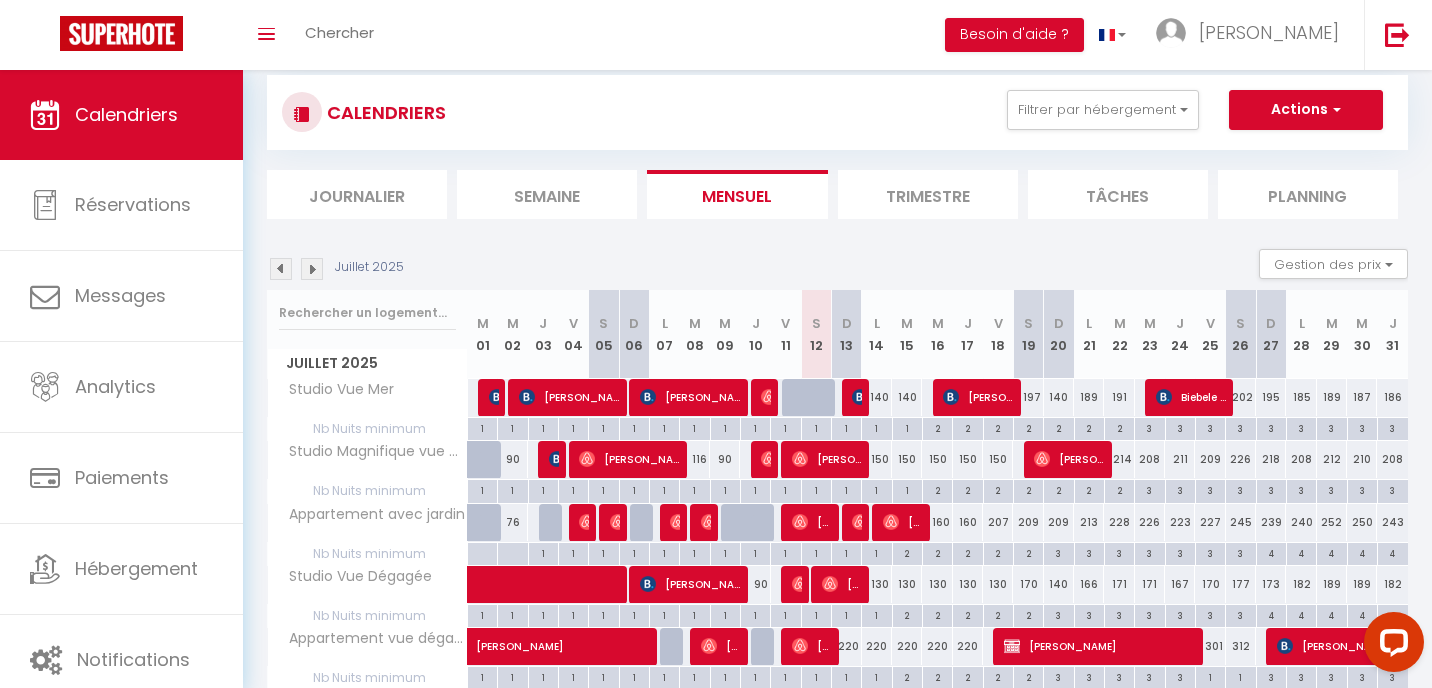 scroll, scrollTop: 46, scrollLeft: 0, axis: vertical 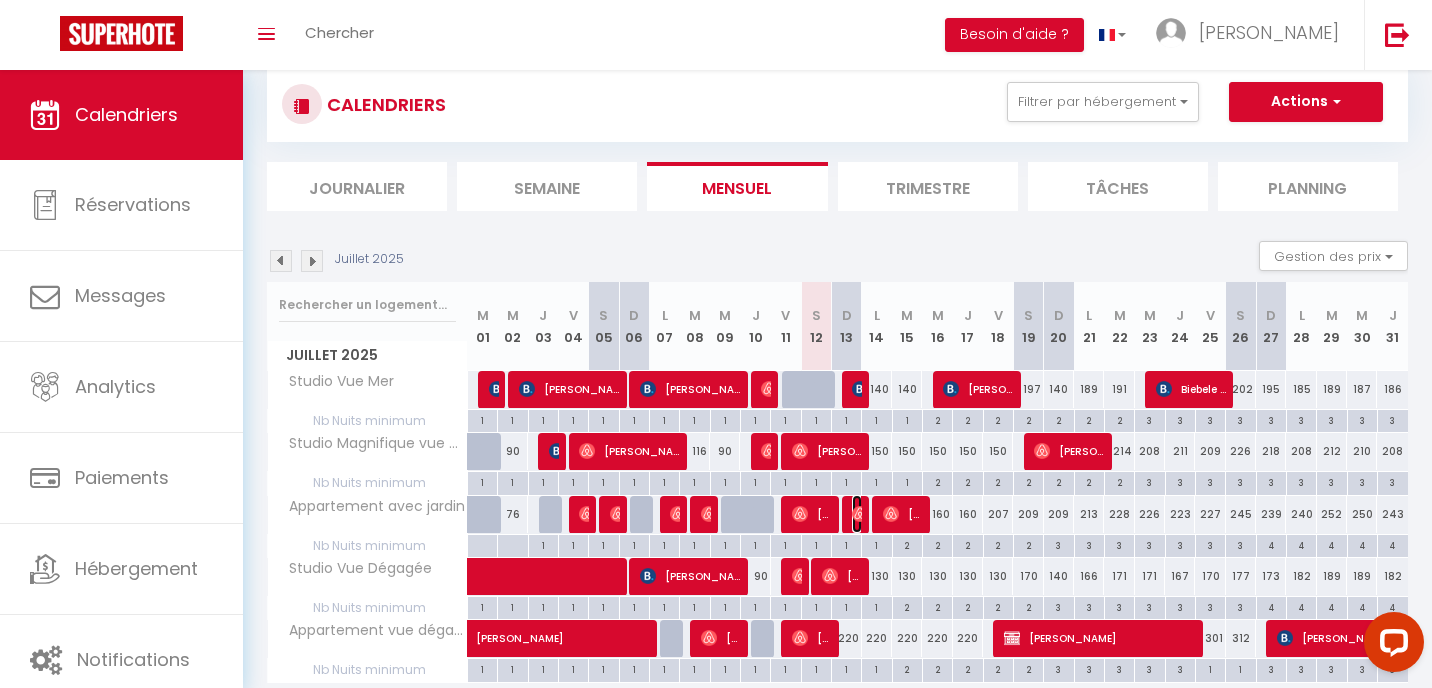 click at bounding box center [860, 514] 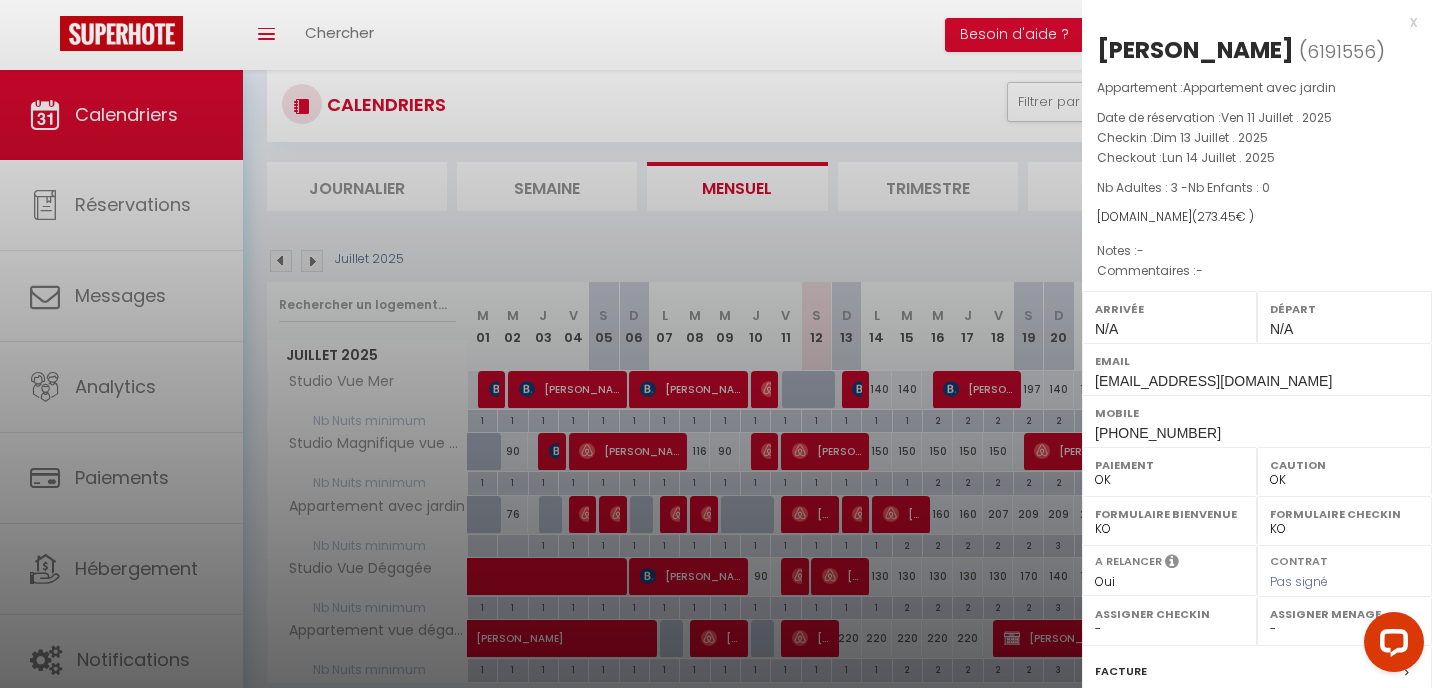 click at bounding box center [716, 344] 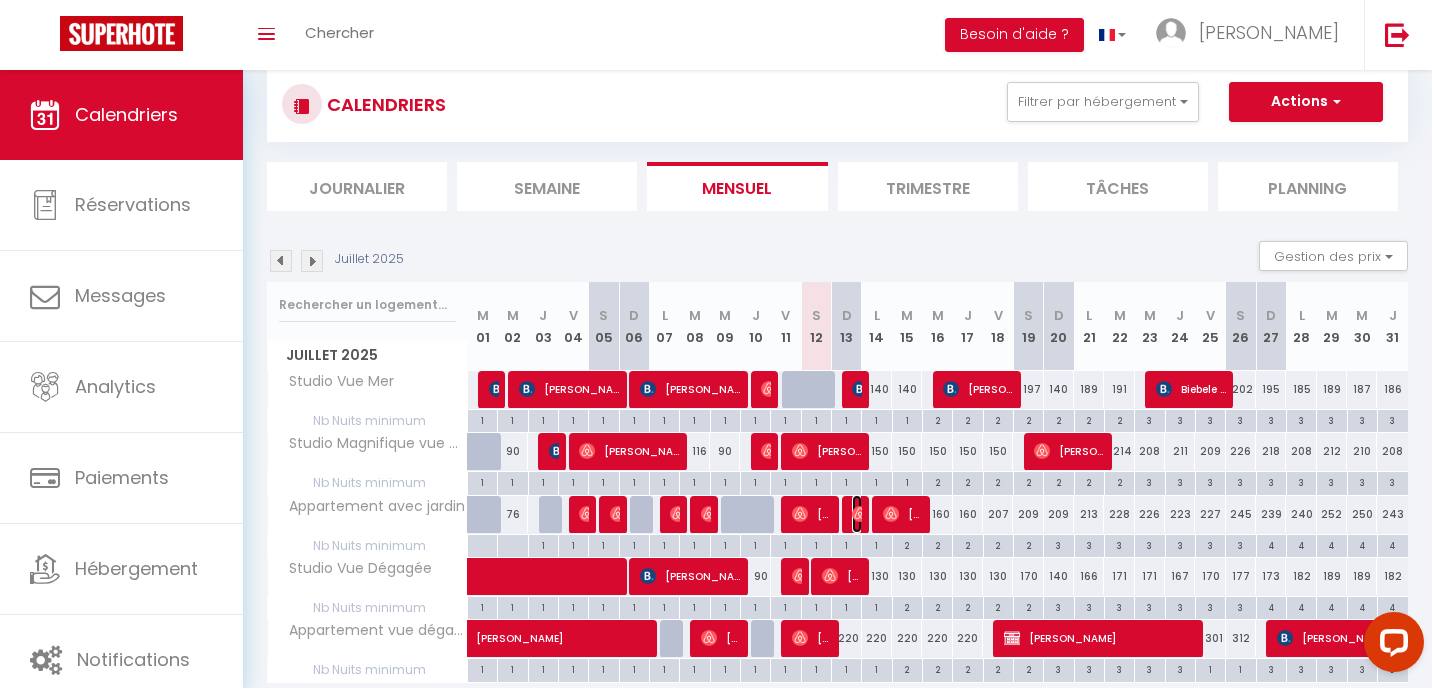 click at bounding box center (860, 514) 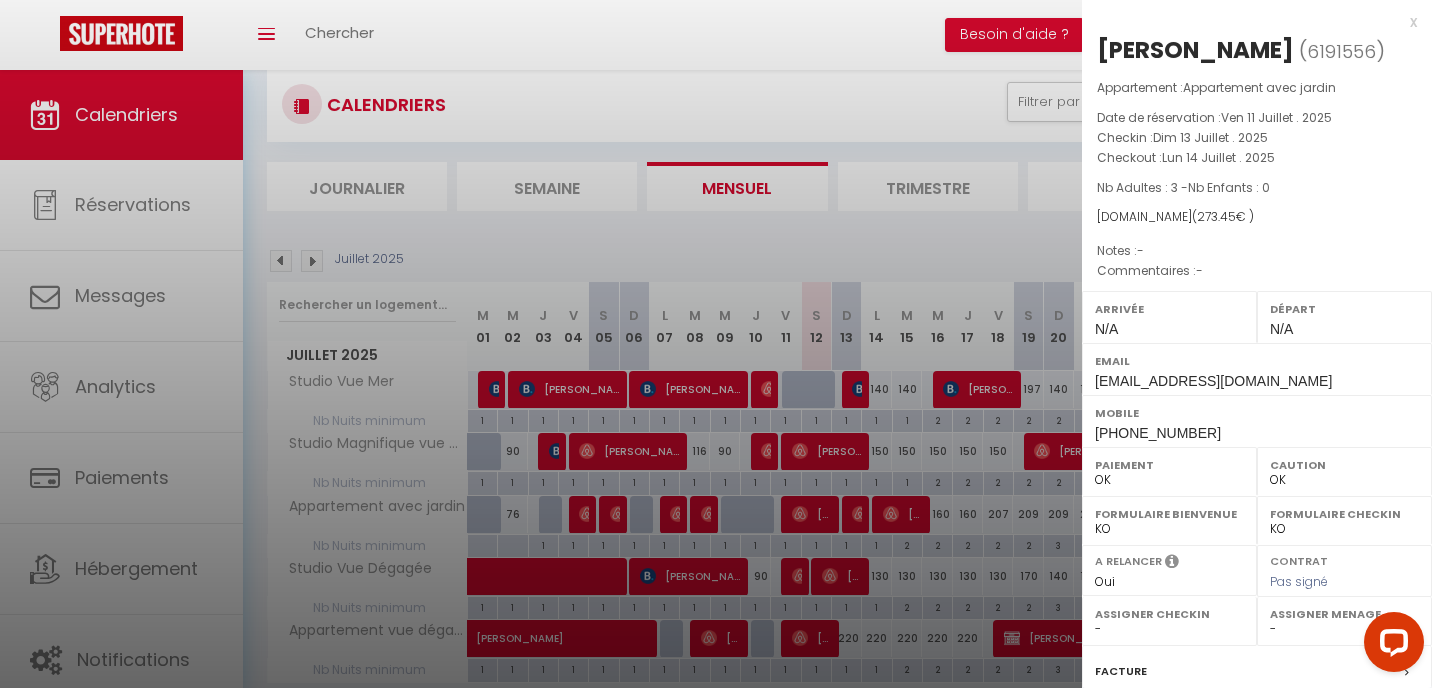 click at bounding box center (716, 344) 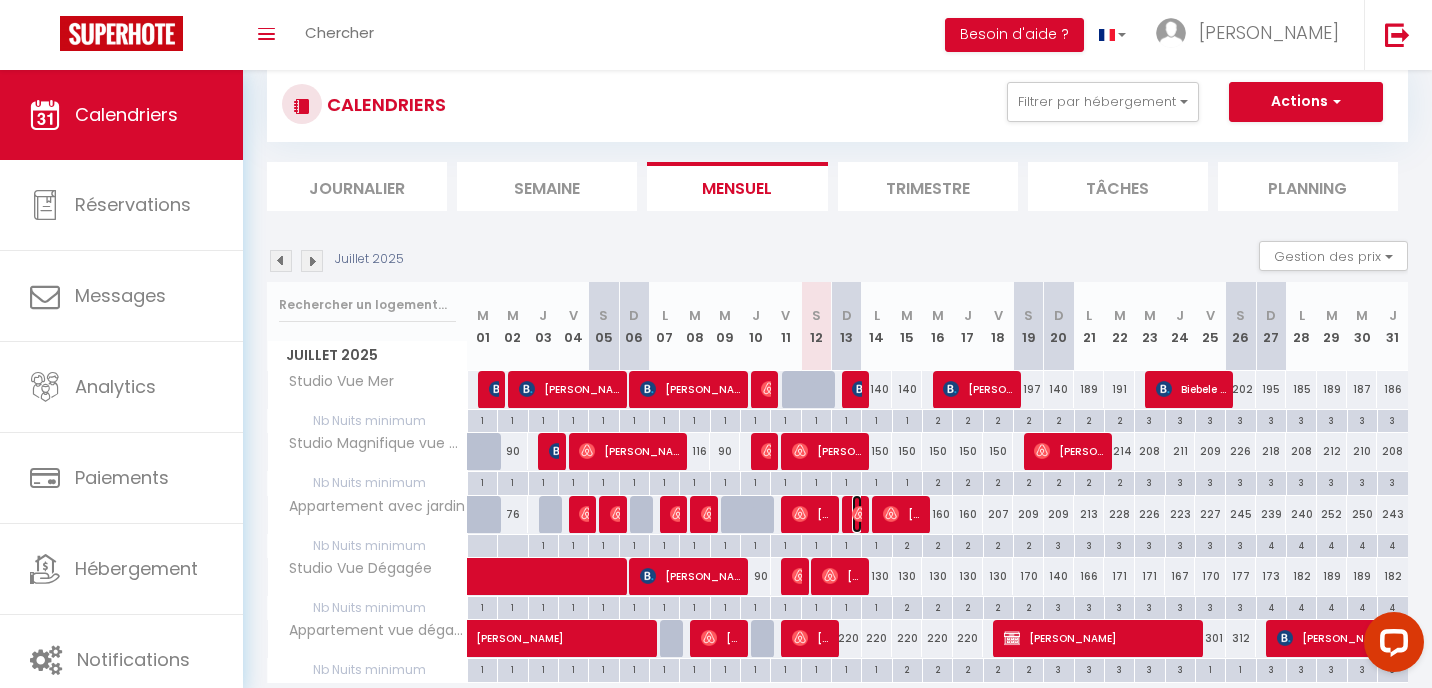 click at bounding box center (860, 514) 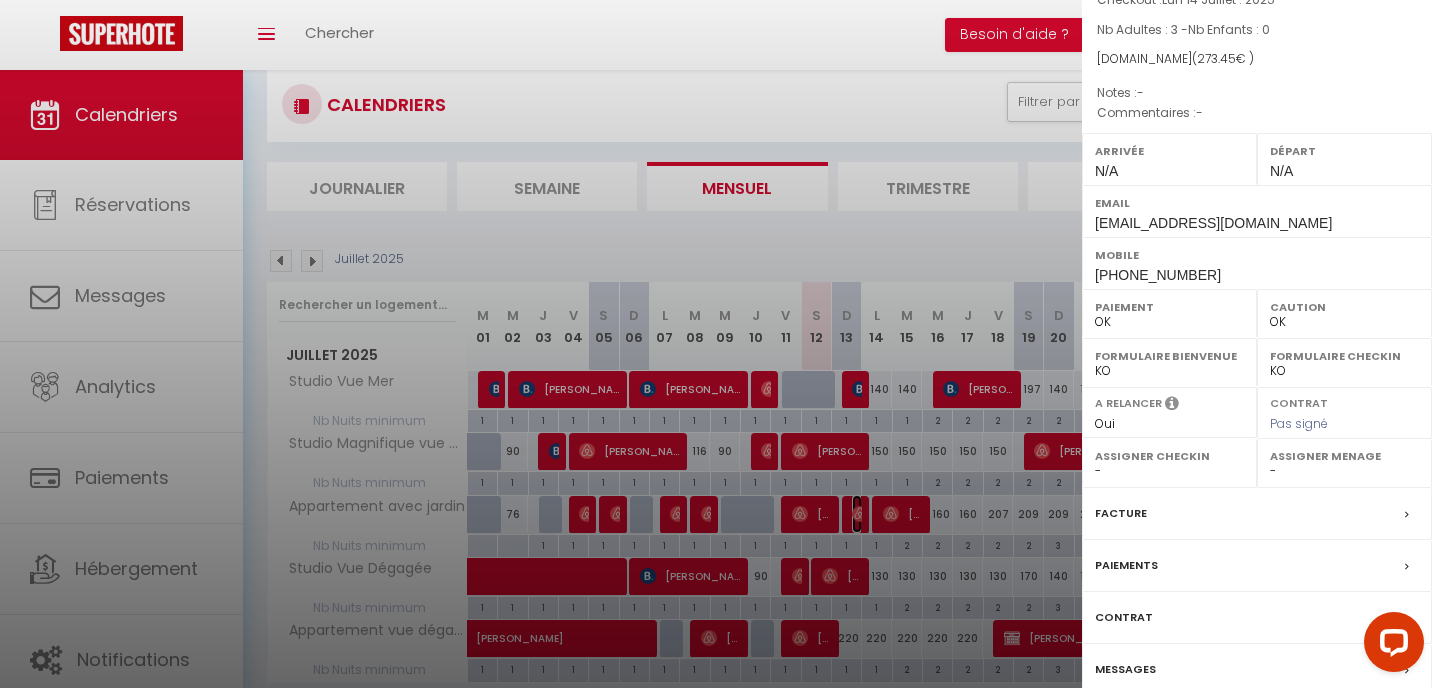 scroll, scrollTop: 244, scrollLeft: 0, axis: vertical 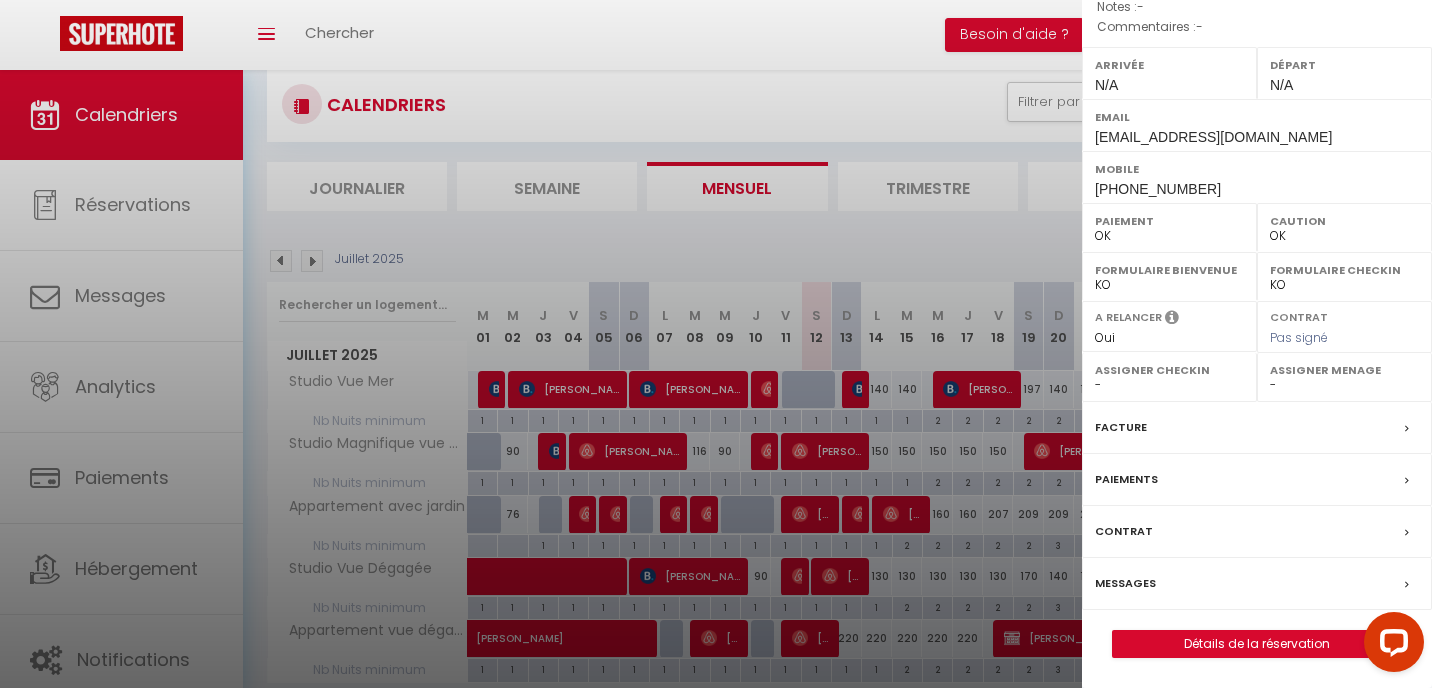 click on "Messages" at bounding box center (1257, 584) 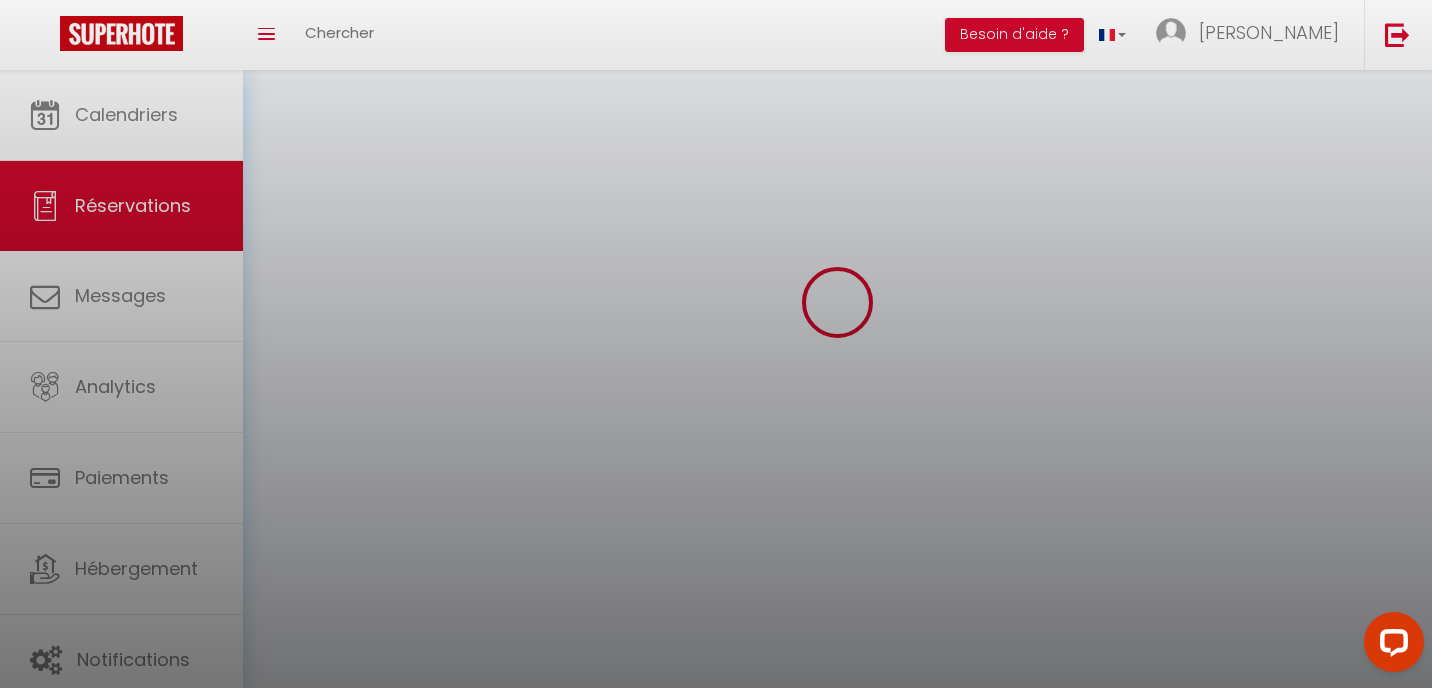 scroll, scrollTop: 0, scrollLeft: 0, axis: both 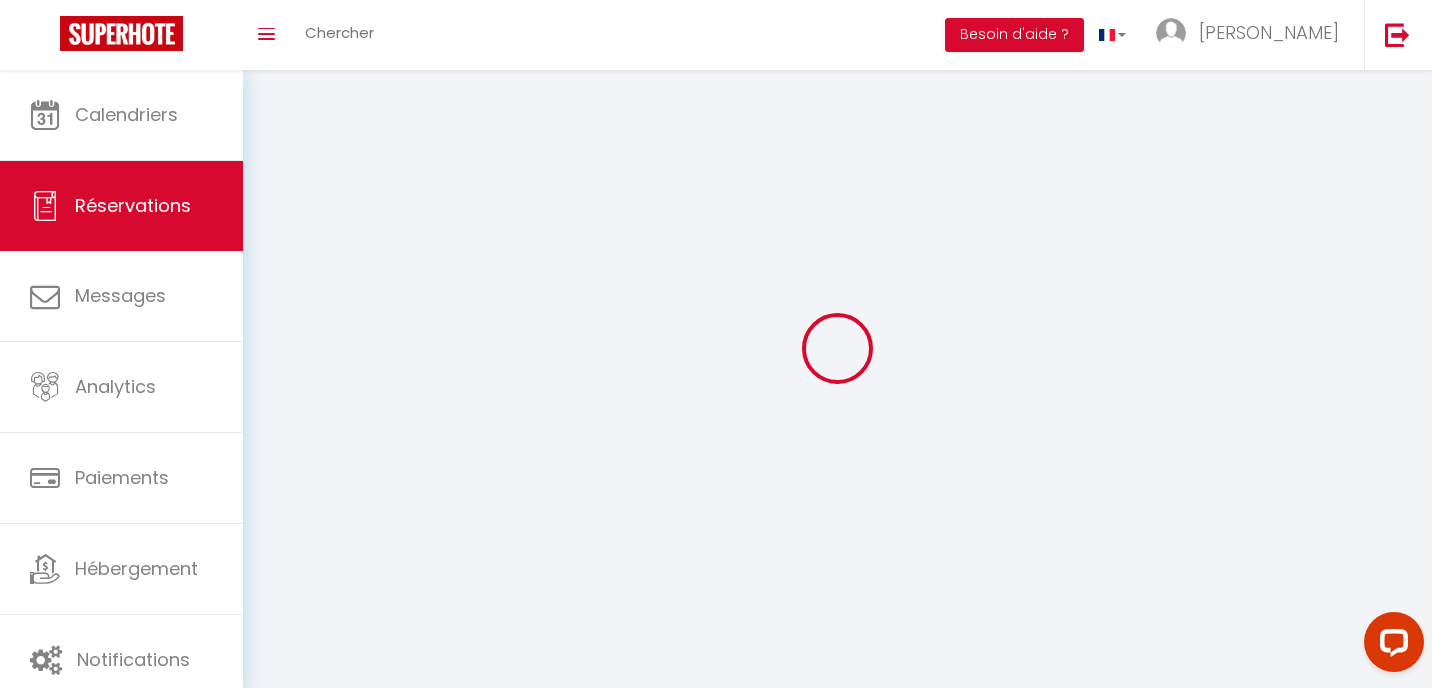 select 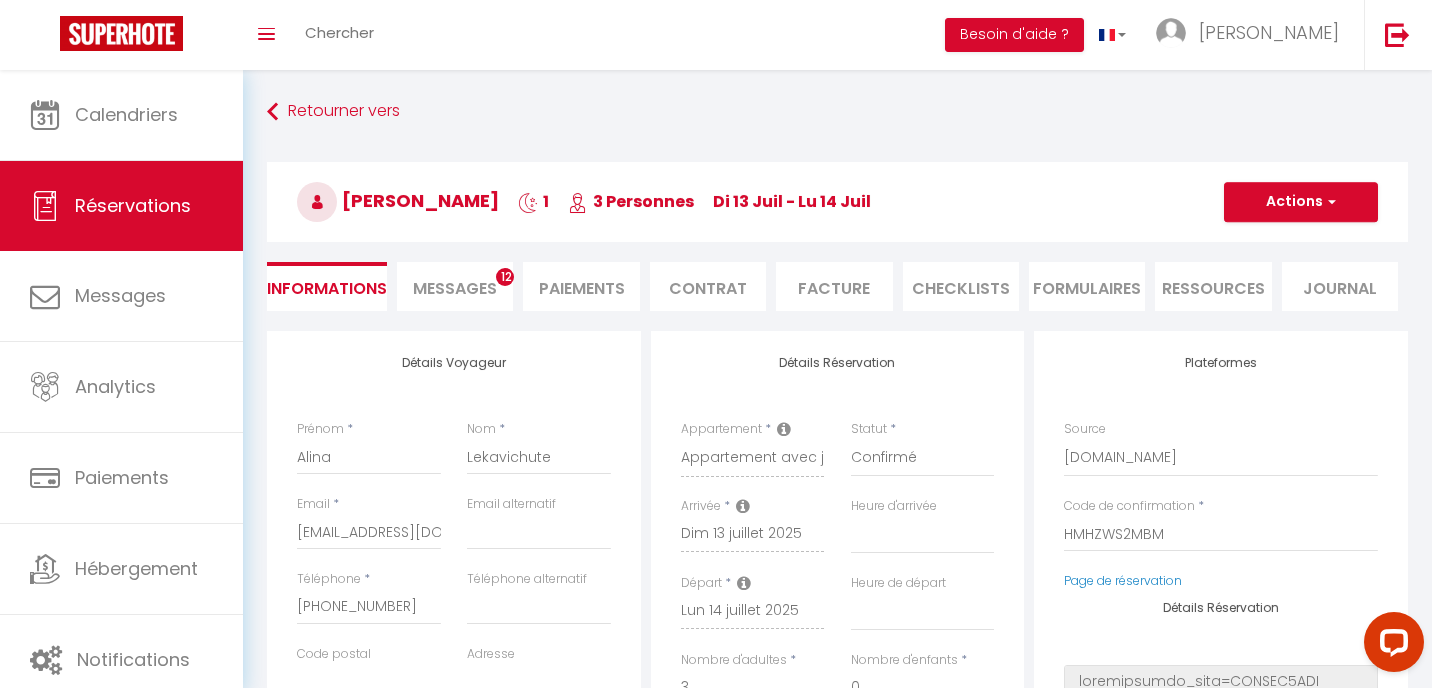 scroll, scrollTop: 6476, scrollLeft: 0, axis: vertical 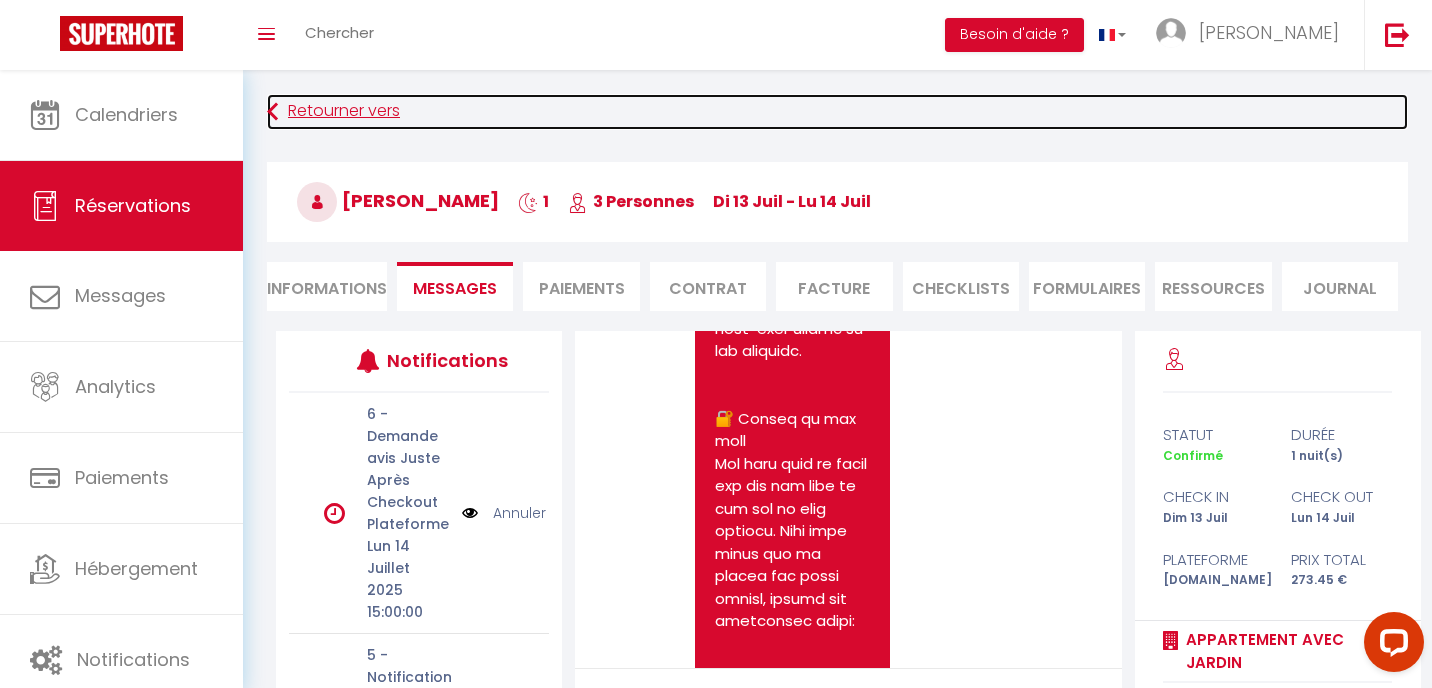 click on "Retourner vers" at bounding box center (837, 112) 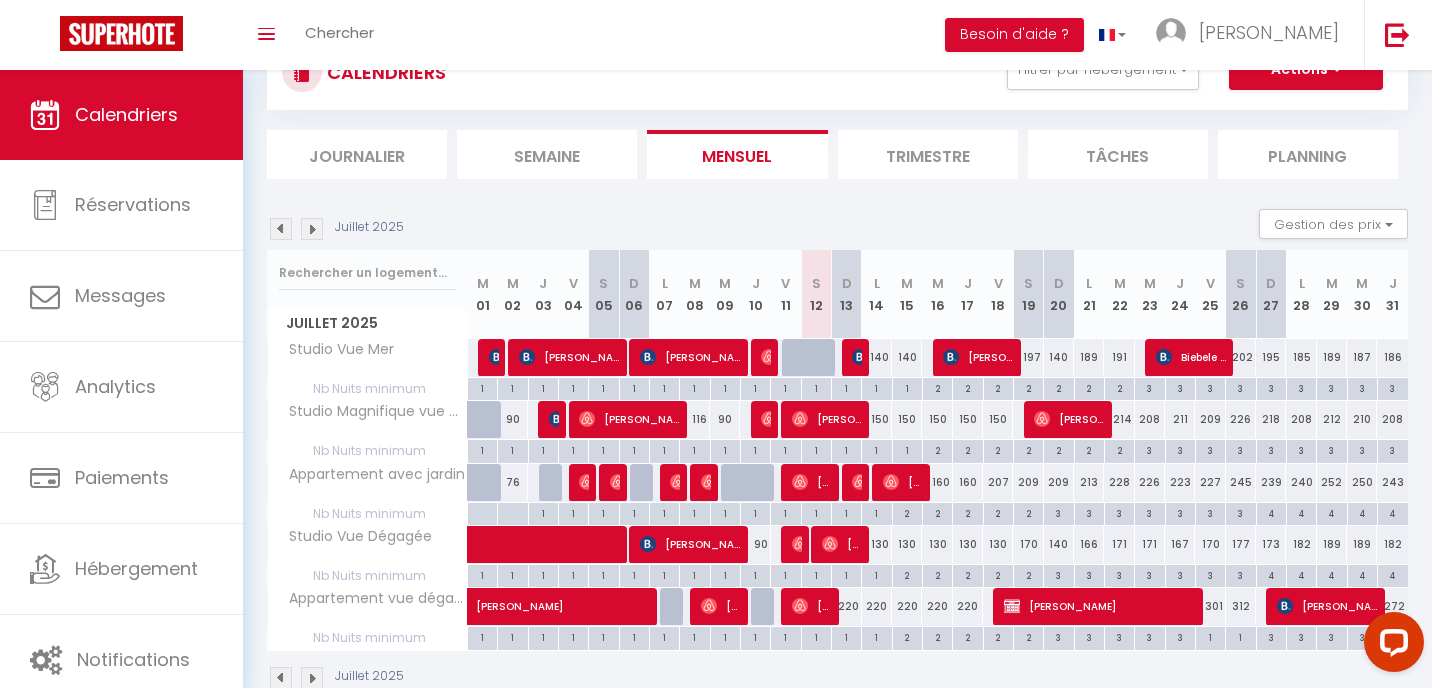 scroll, scrollTop: 83, scrollLeft: 0, axis: vertical 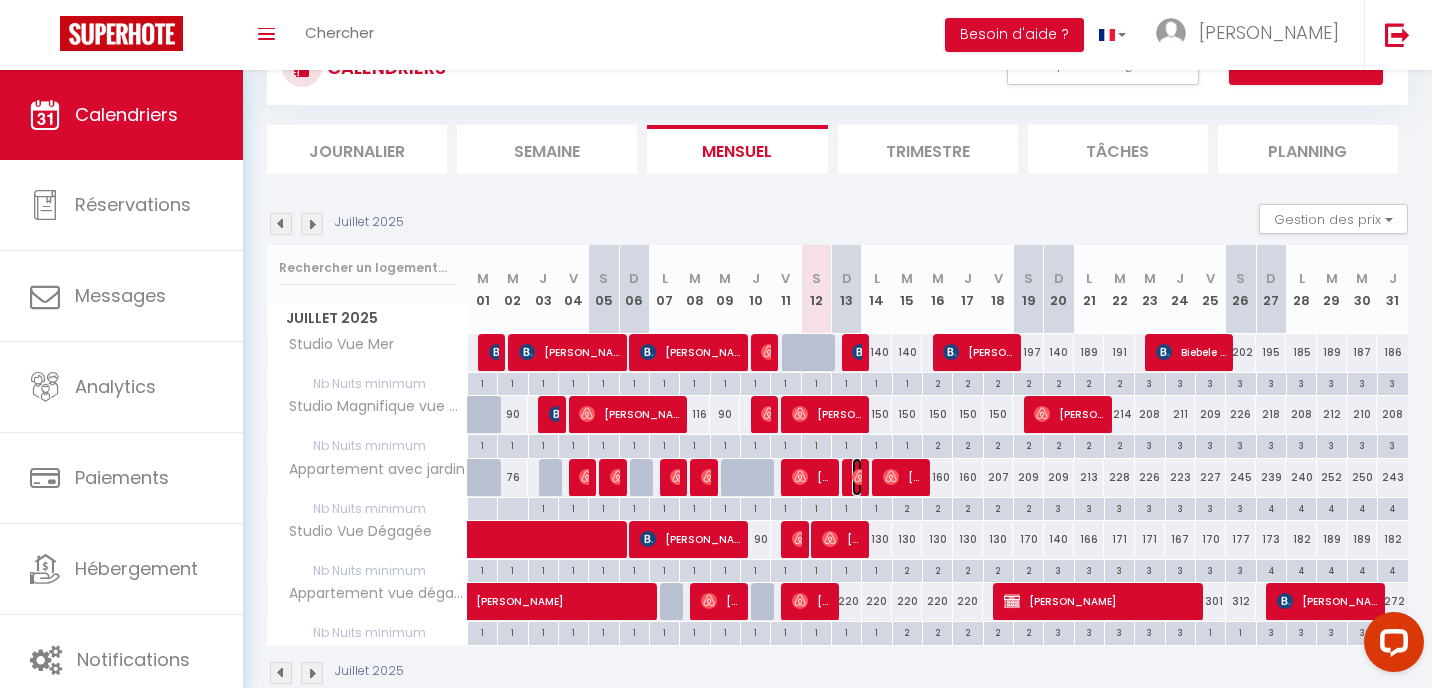 click at bounding box center [860, 477] 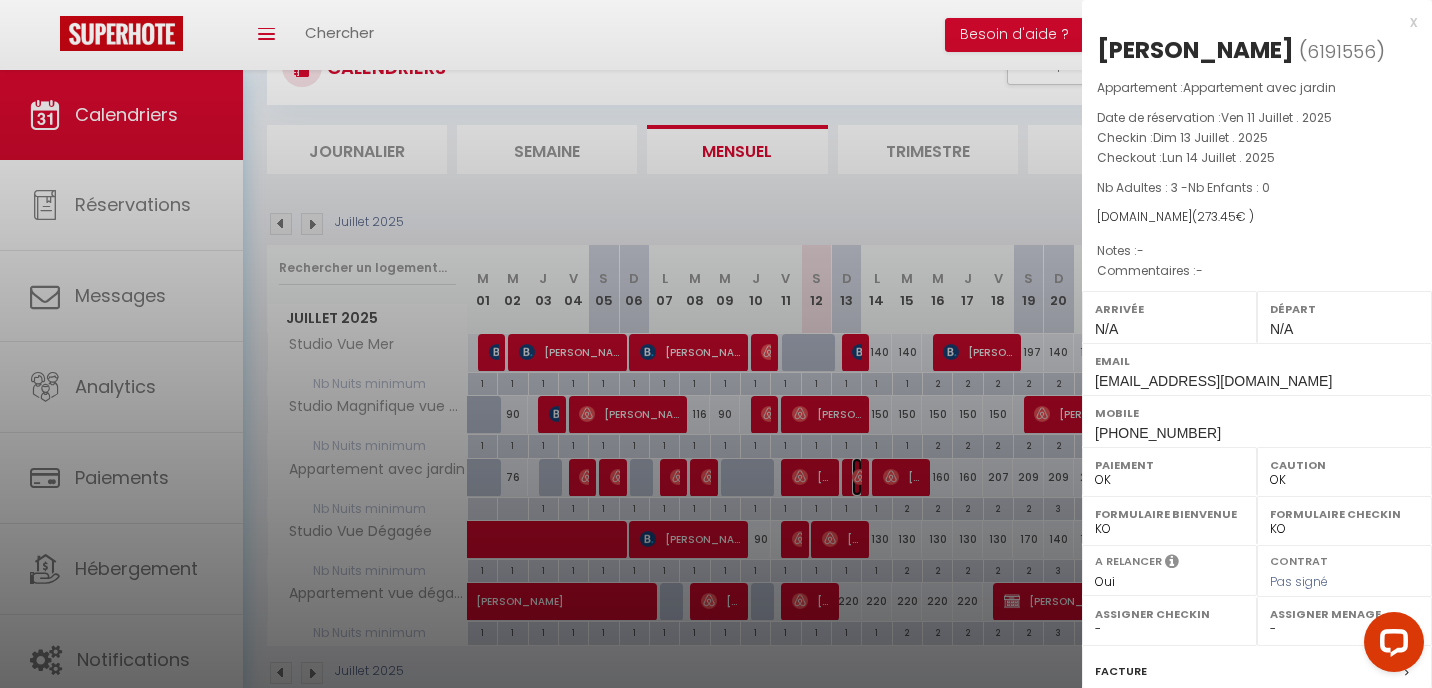 scroll, scrollTop: 244, scrollLeft: 0, axis: vertical 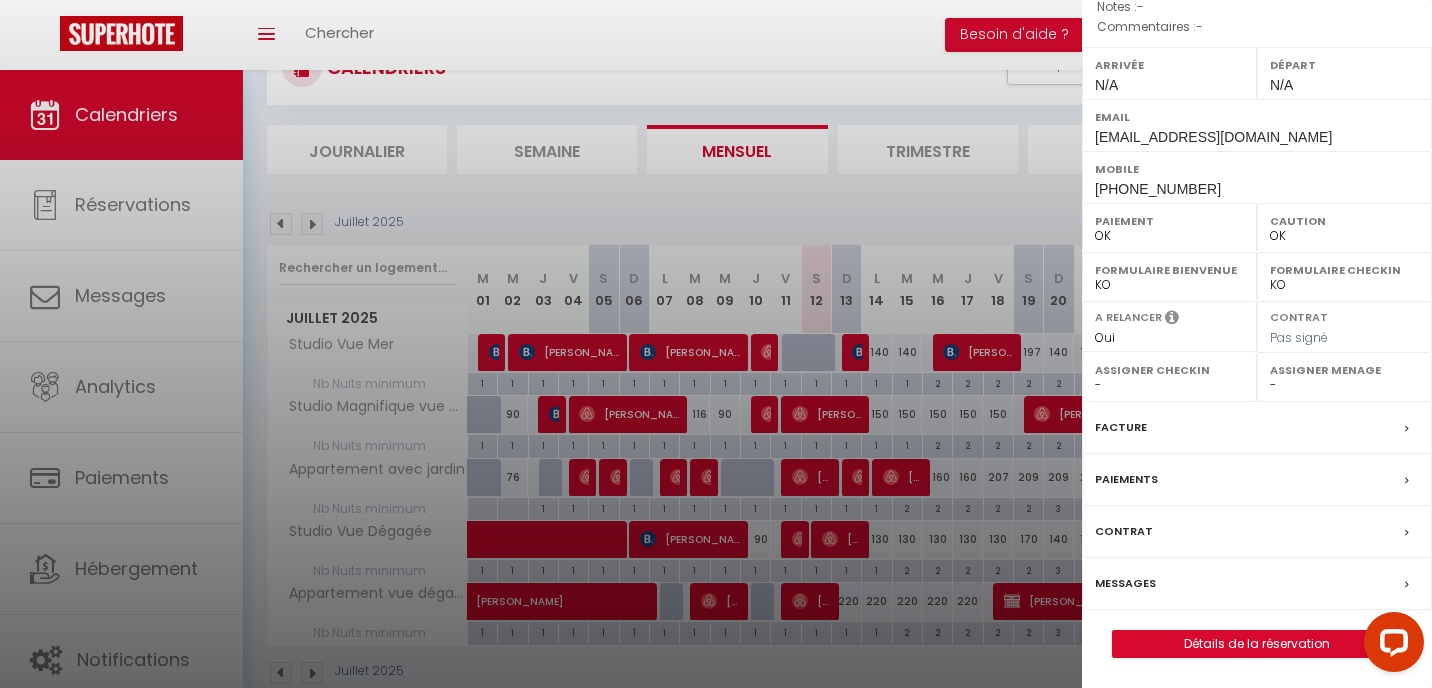 click on "Messages" at bounding box center (1257, 584) 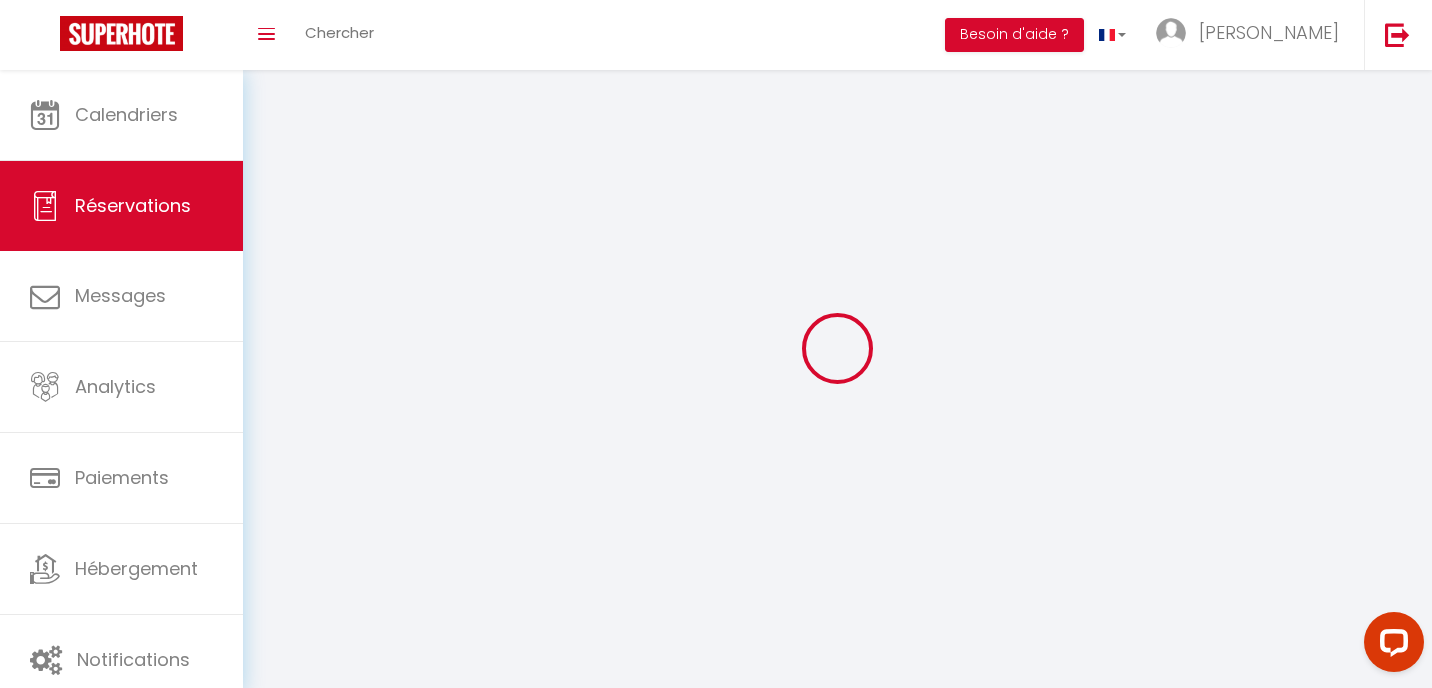 select 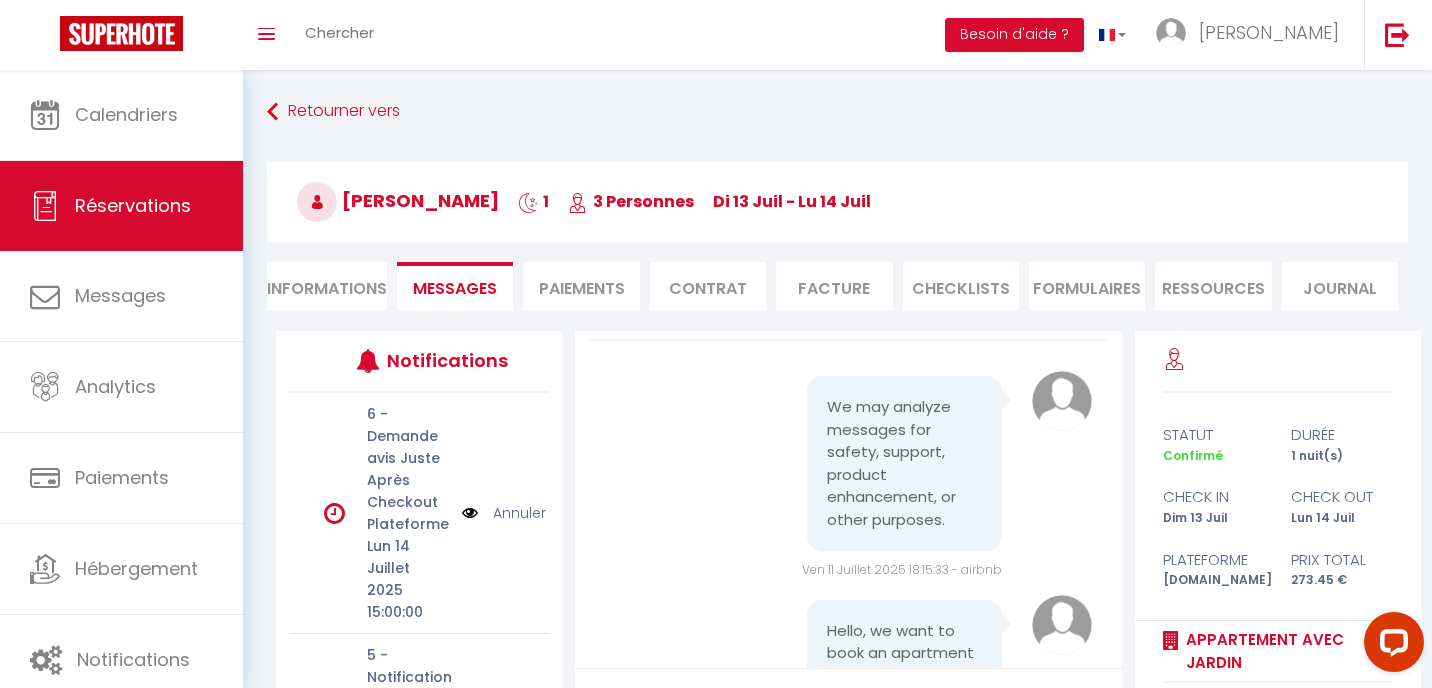 scroll, scrollTop: 0, scrollLeft: 0, axis: both 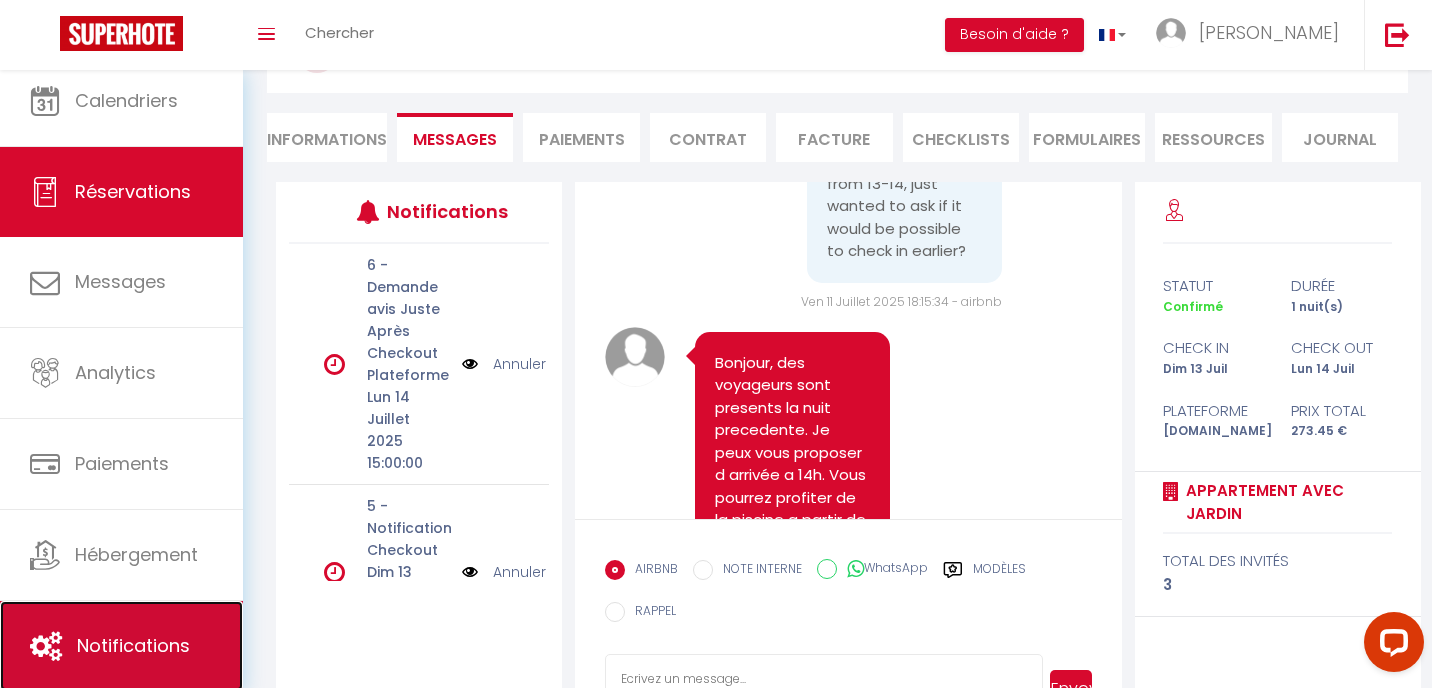 click on "Notifications" at bounding box center (121, 646) 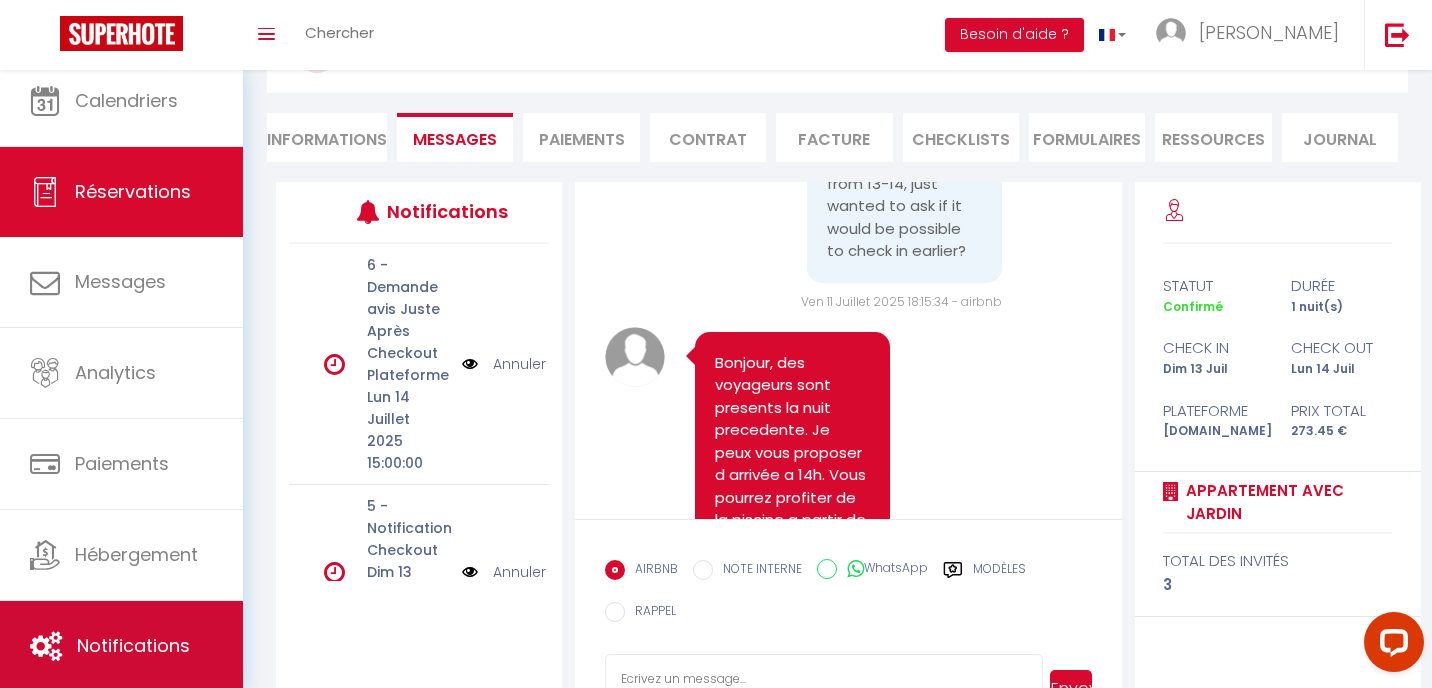 scroll, scrollTop: 0, scrollLeft: 0, axis: both 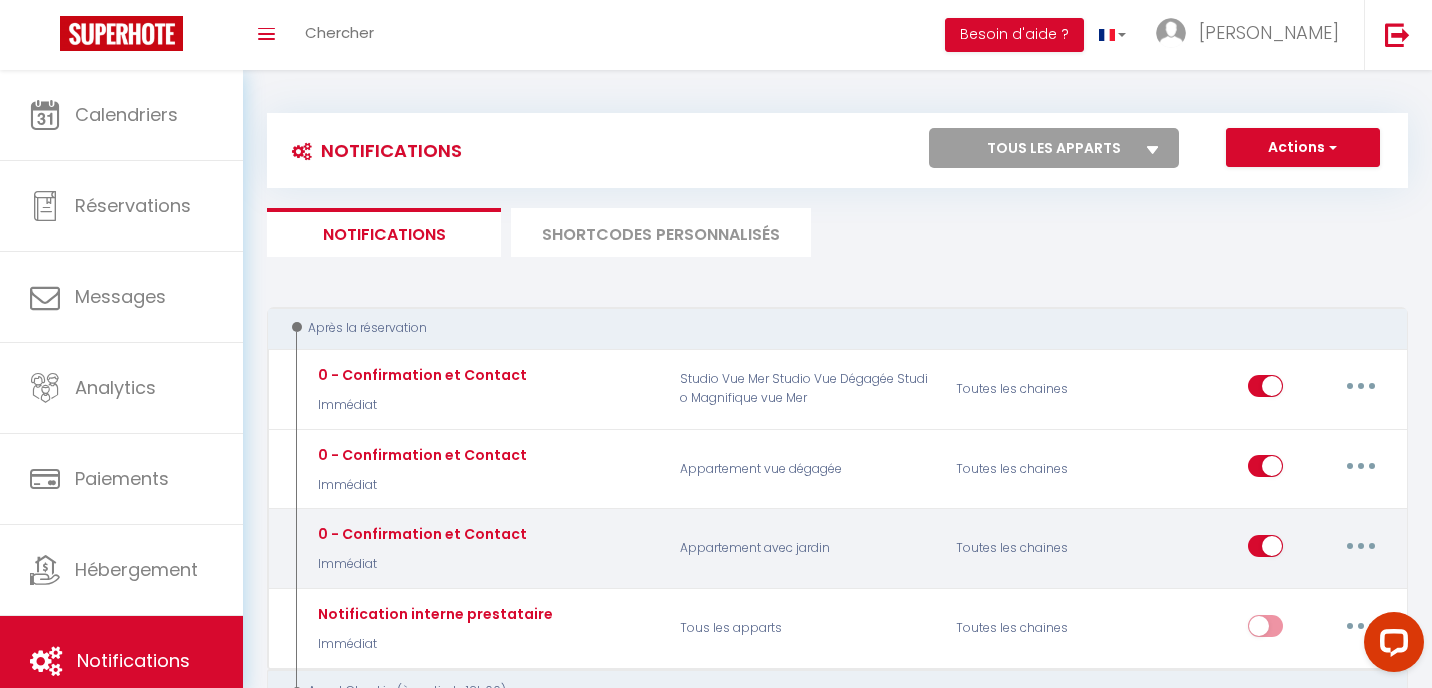 click at bounding box center (1361, 546) 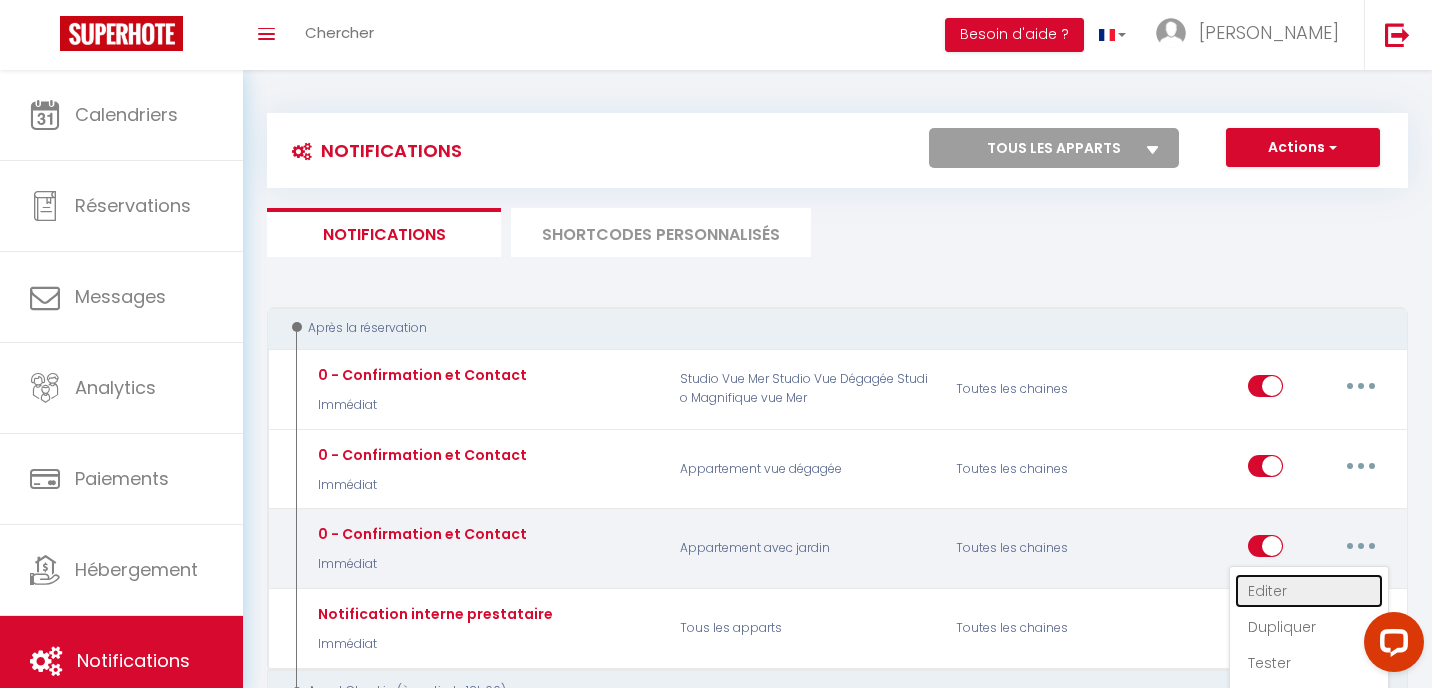 click on "Editer" at bounding box center [1309, 591] 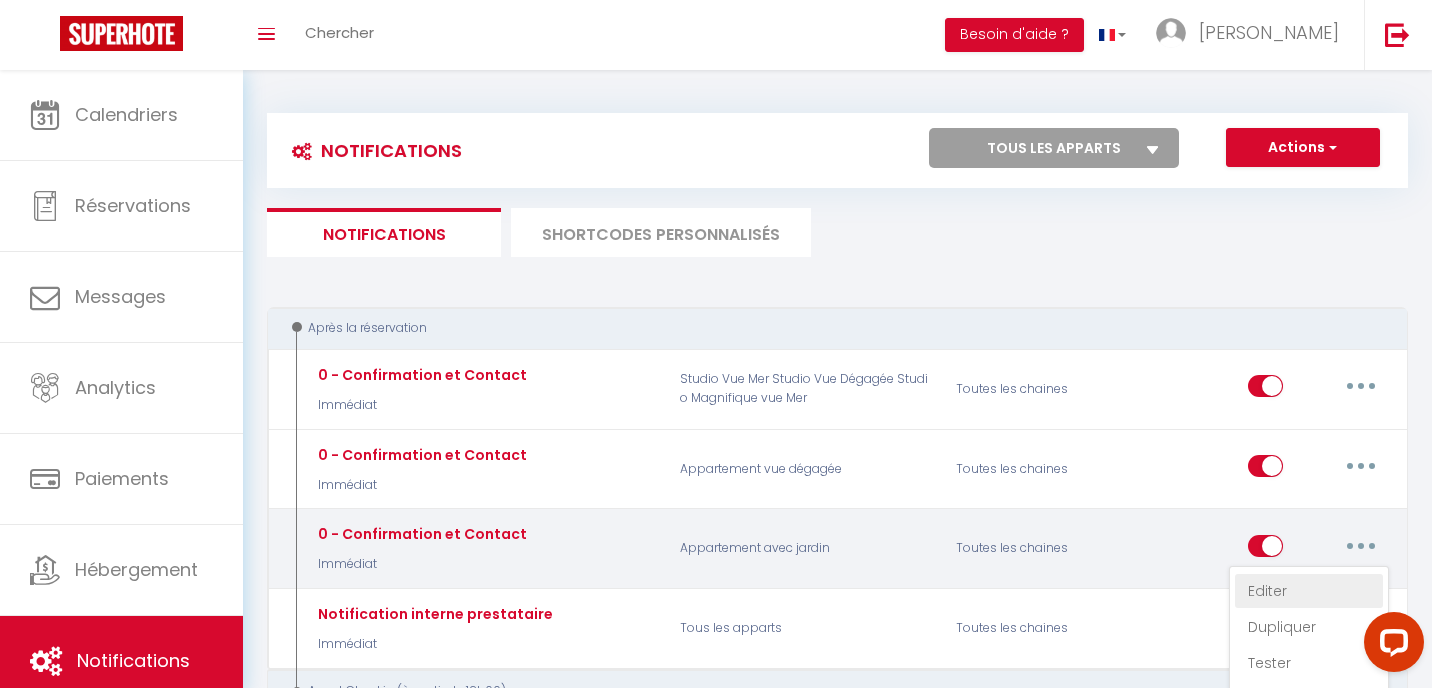 type on "0 - Confirmation et Contact" 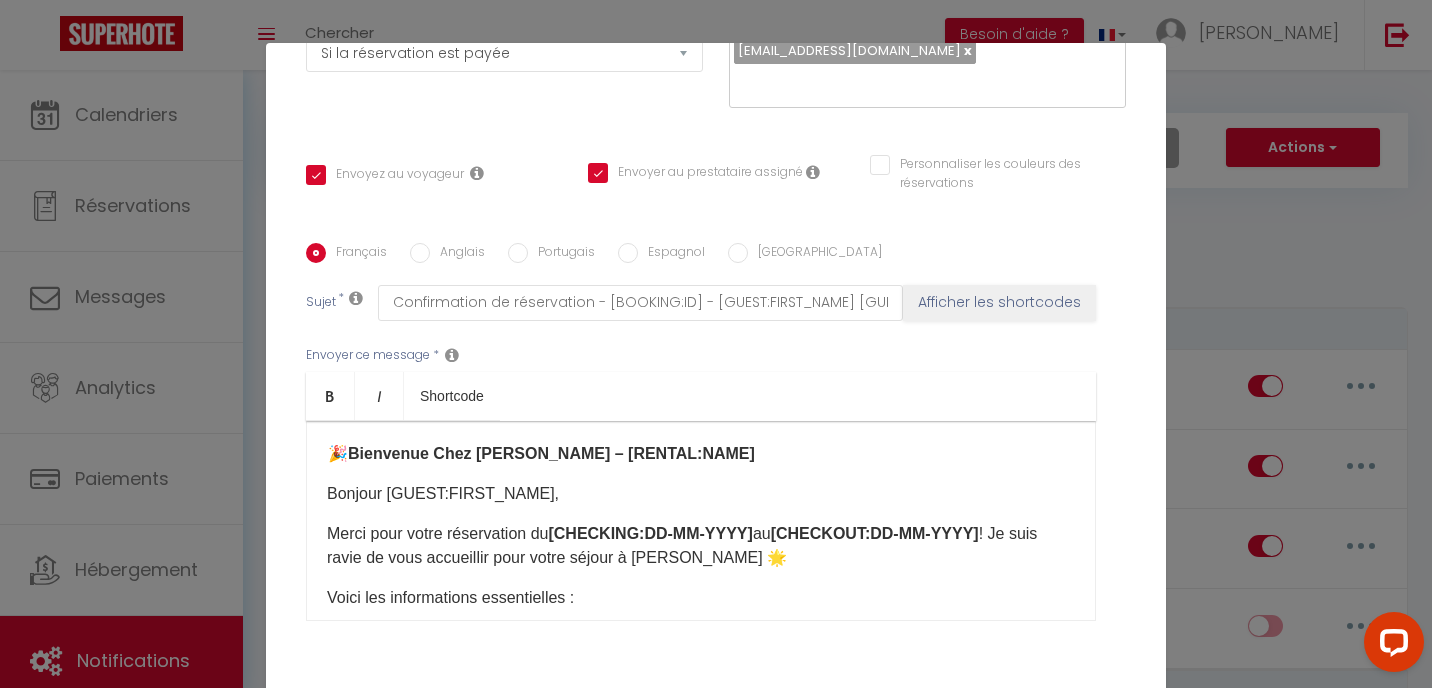 scroll, scrollTop: 376, scrollLeft: 0, axis: vertical 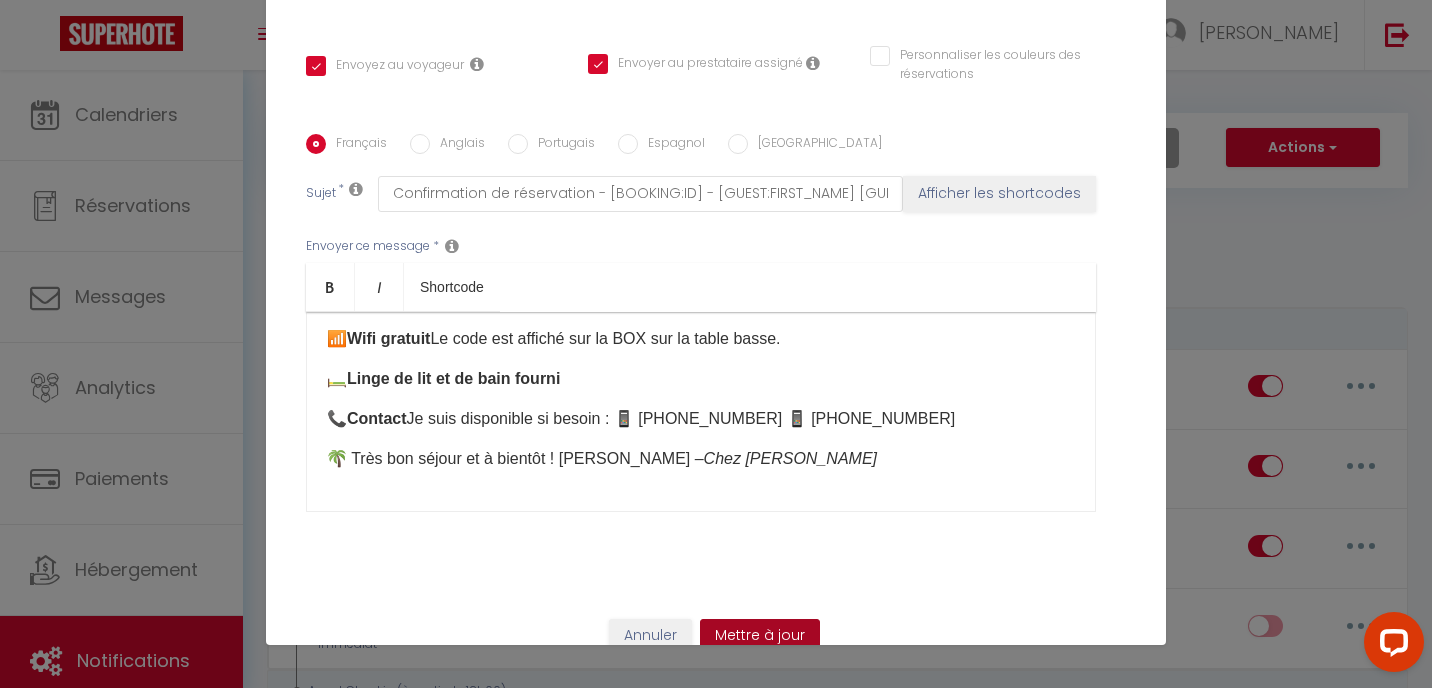 click on "Mettre à jour" at bounding box center (760, 636) 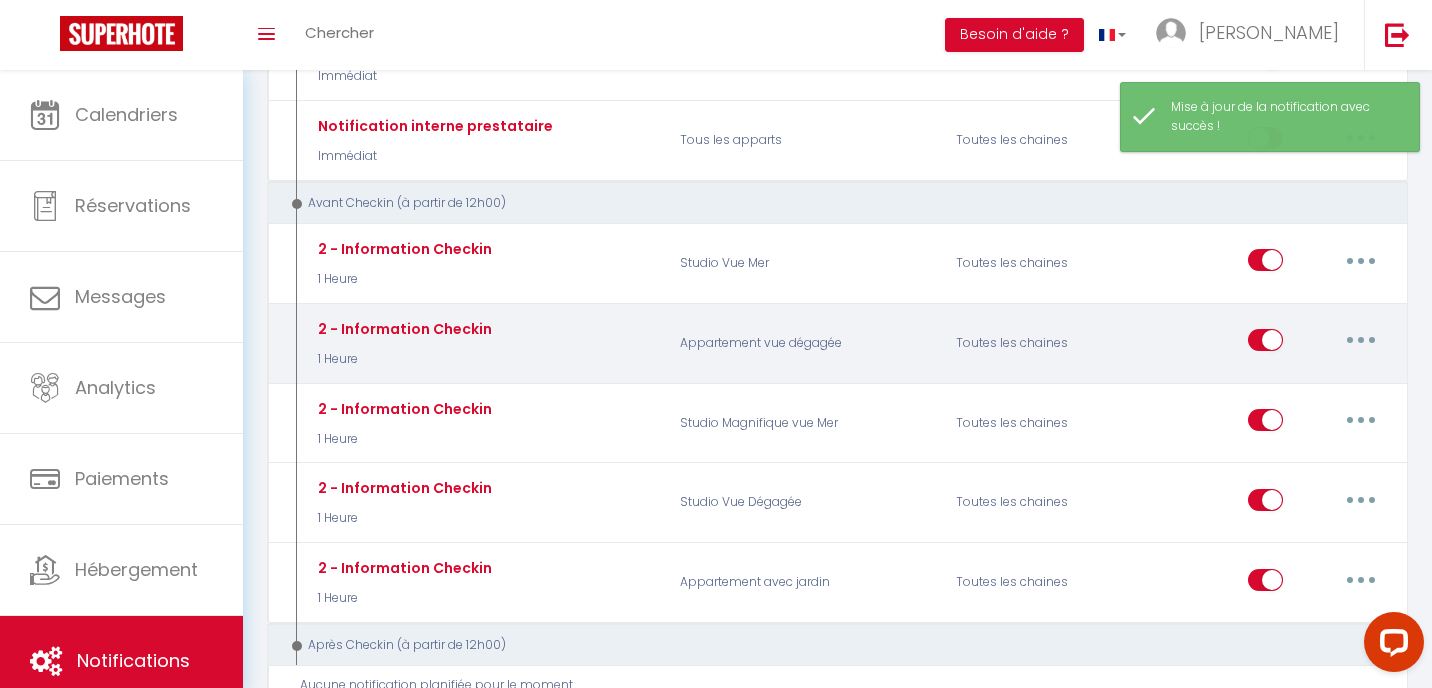 scroll, scrollTop: 500, scrollLeft: 0, axis: vertical 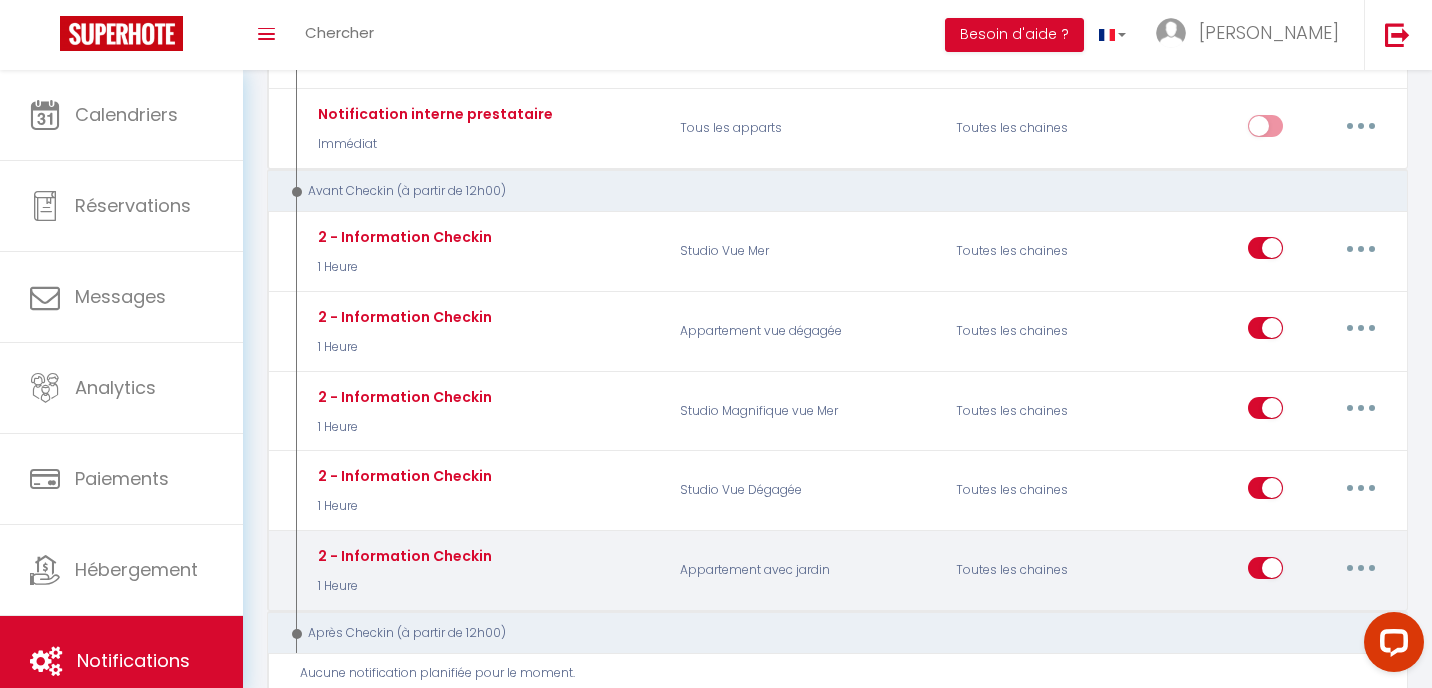 click at bounding box center [1361, 568] 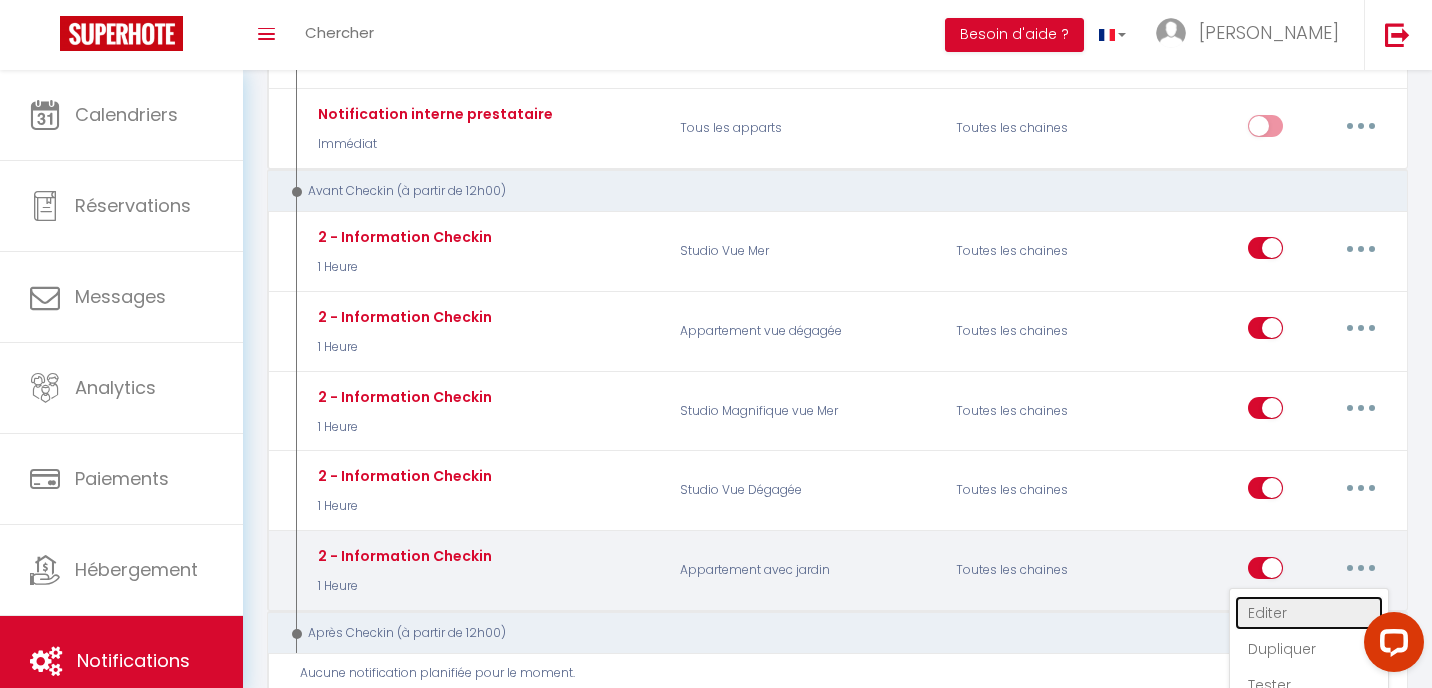 click on "Editer" at bounding box center [1309, 613] 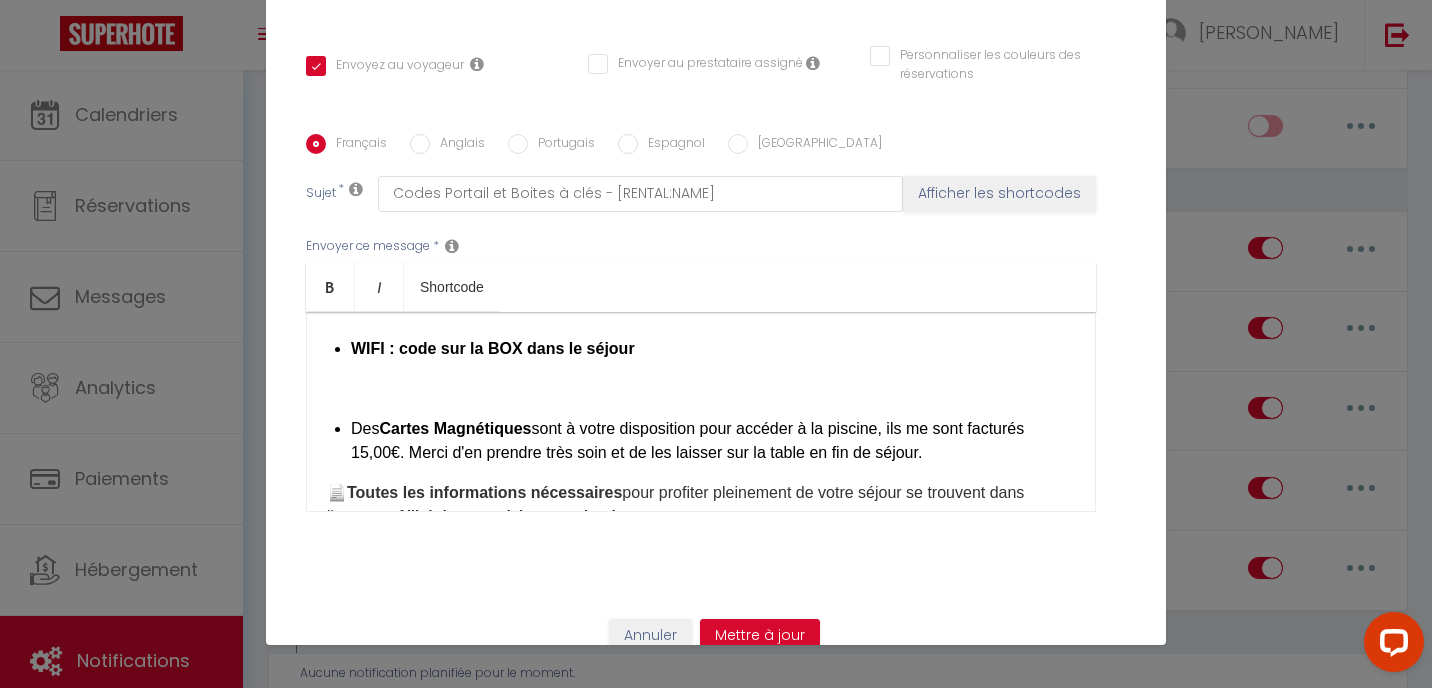 scroll, scrollTop: 736, scrollLeft: 0, axis: vertical 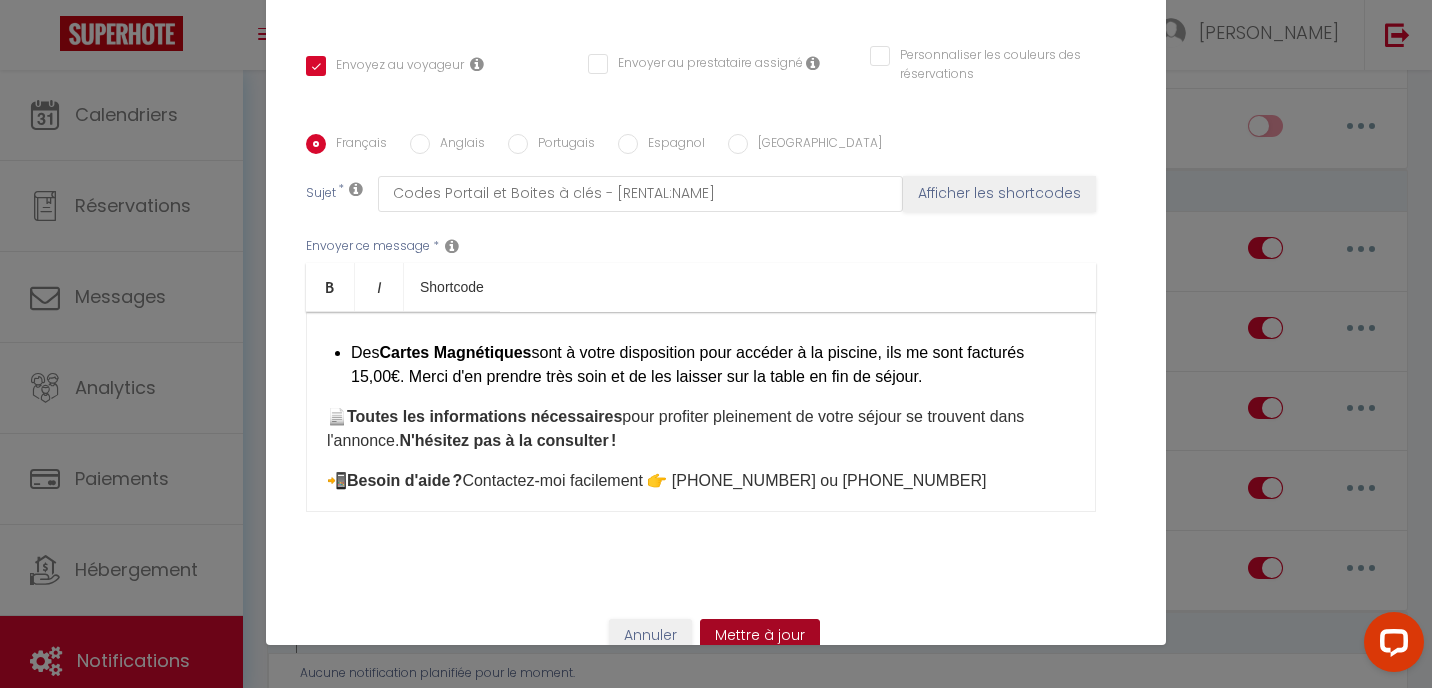 click on "Mettre à jour" at bounding box center [760, 636] 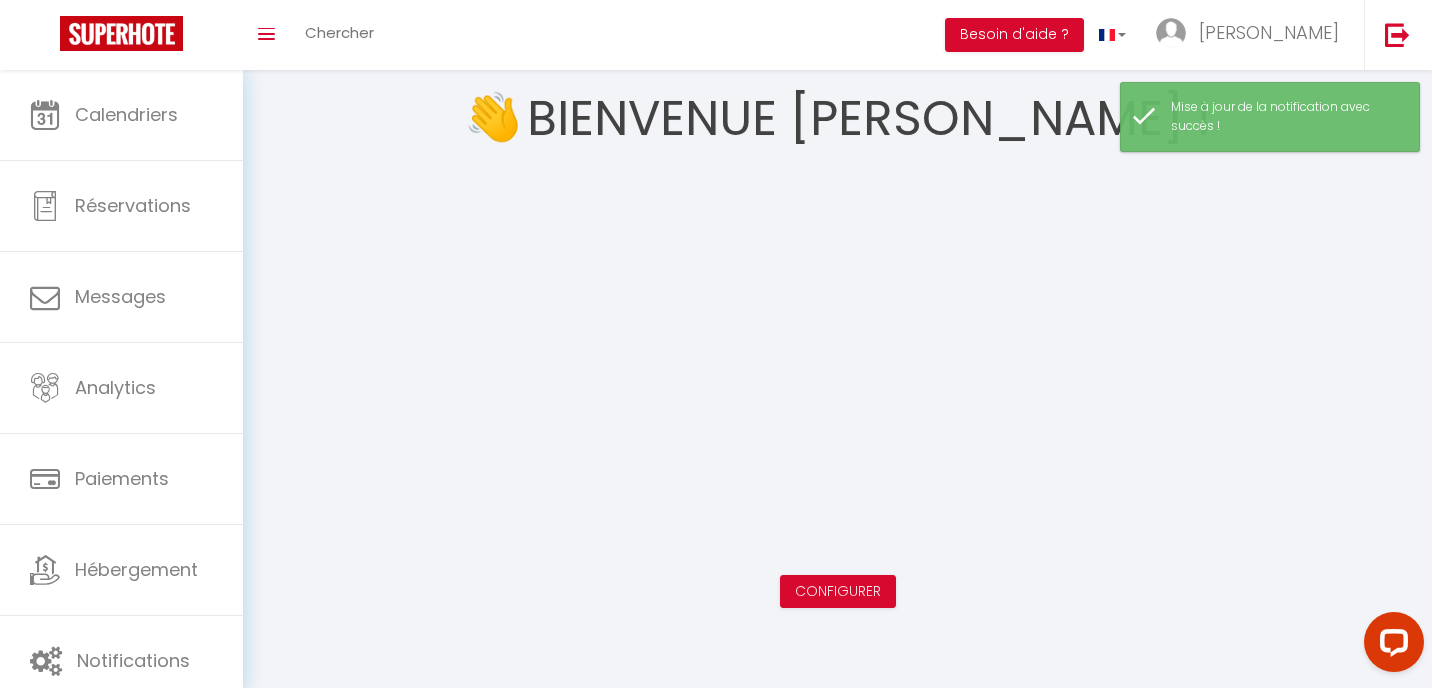 scroll, scrollTop: 0, scrollLeft: 0, axis: both 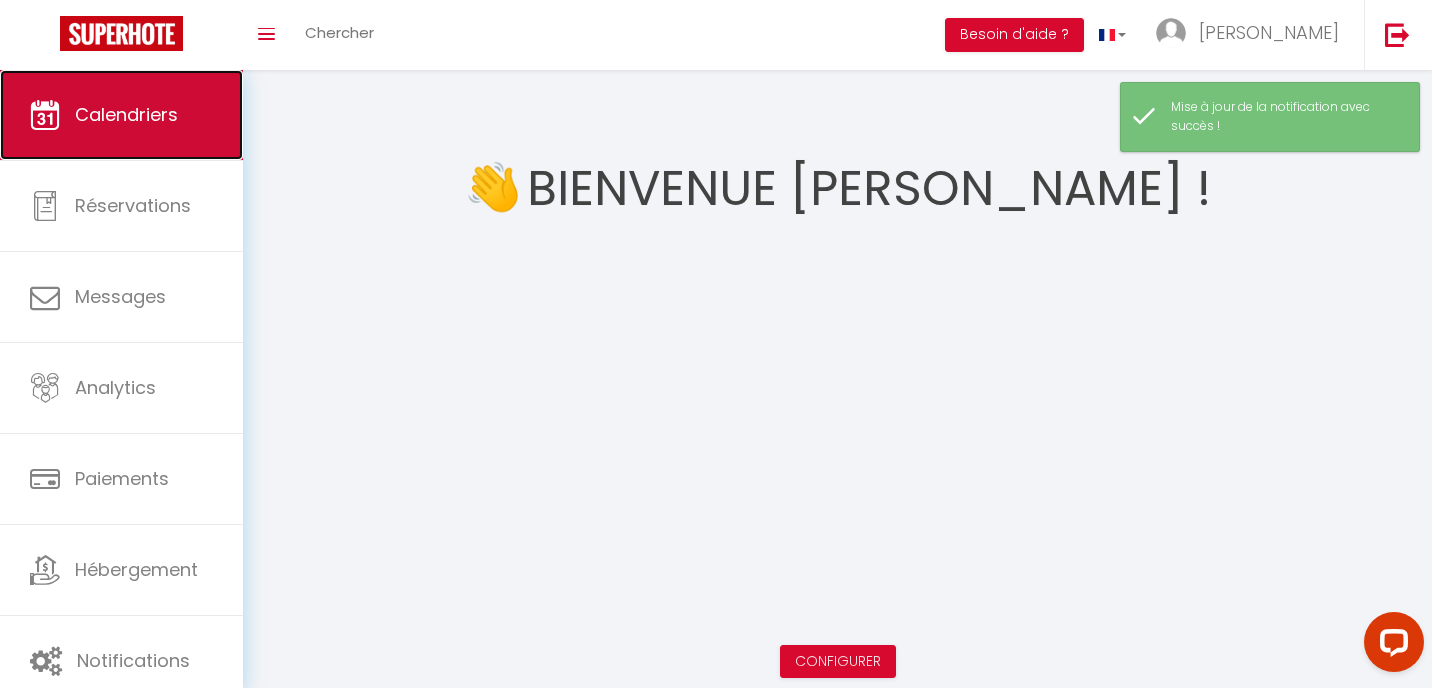 click on "Calendriers" at bounding box center [121, 115] 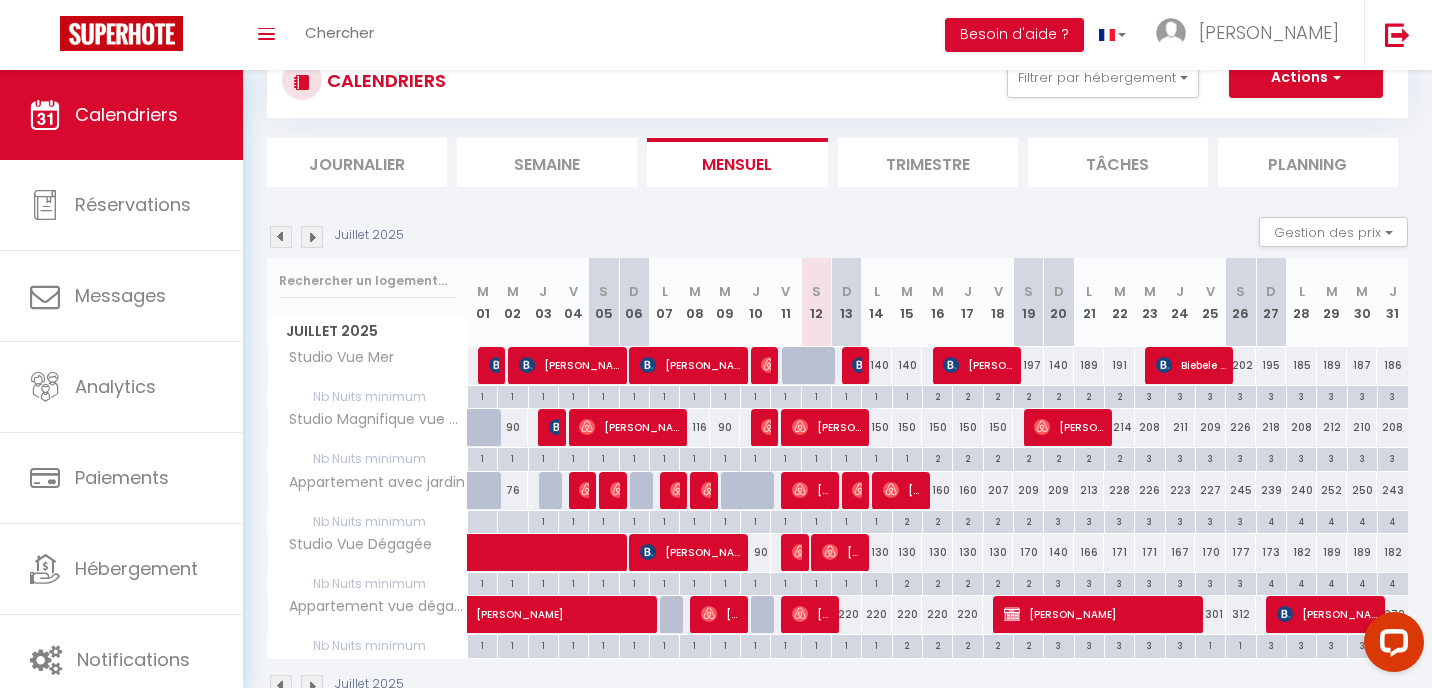 scroll, scrollTop: 80, scrollLeft: 0, axis: vertical 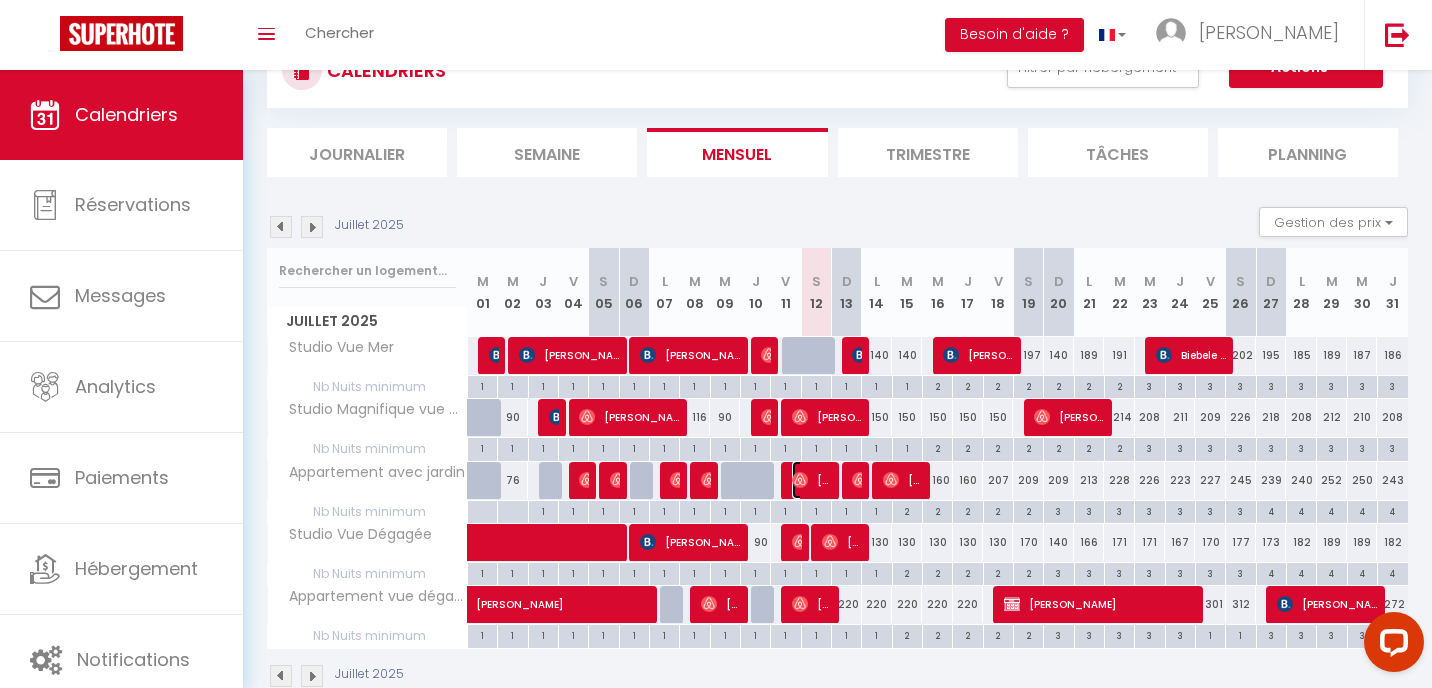 click on "[PERSON_NAME]" at bounding box center [812, 480] 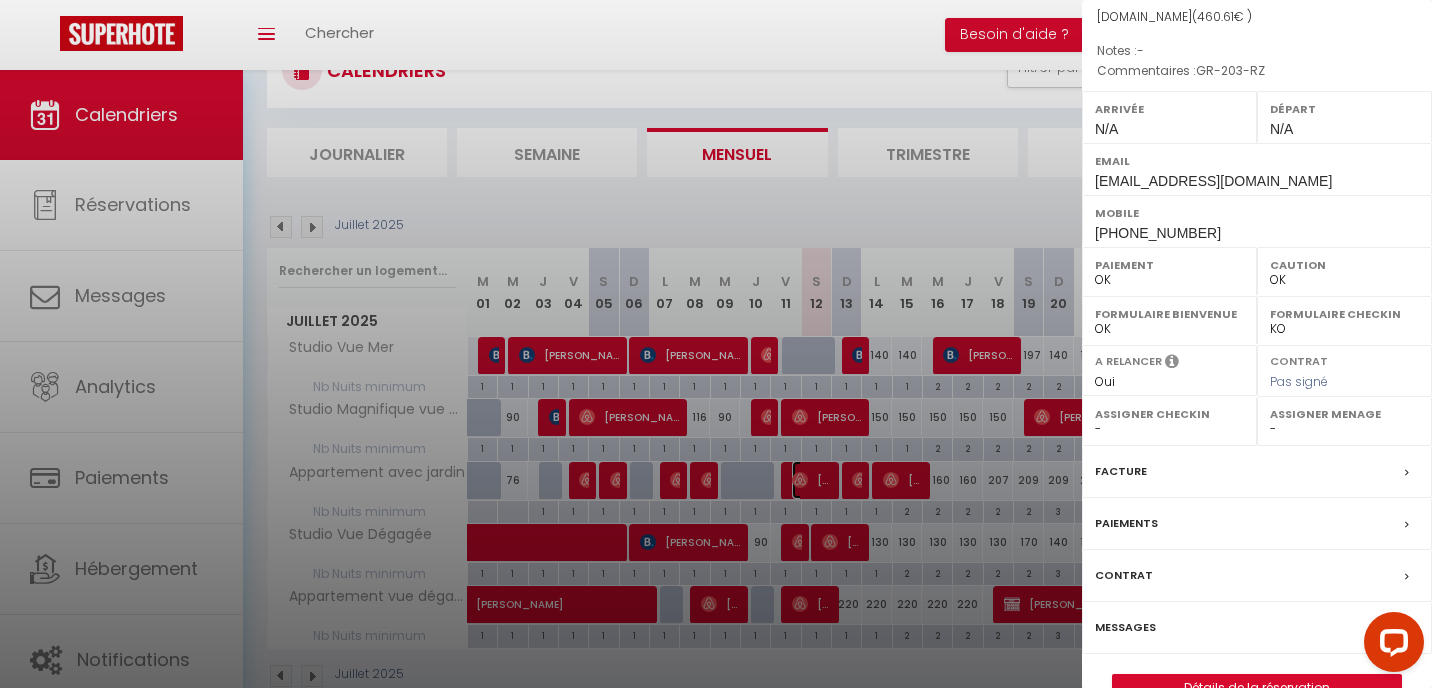 scroll, scrollTop: 244, scrollLeft: 0, axis: vertical 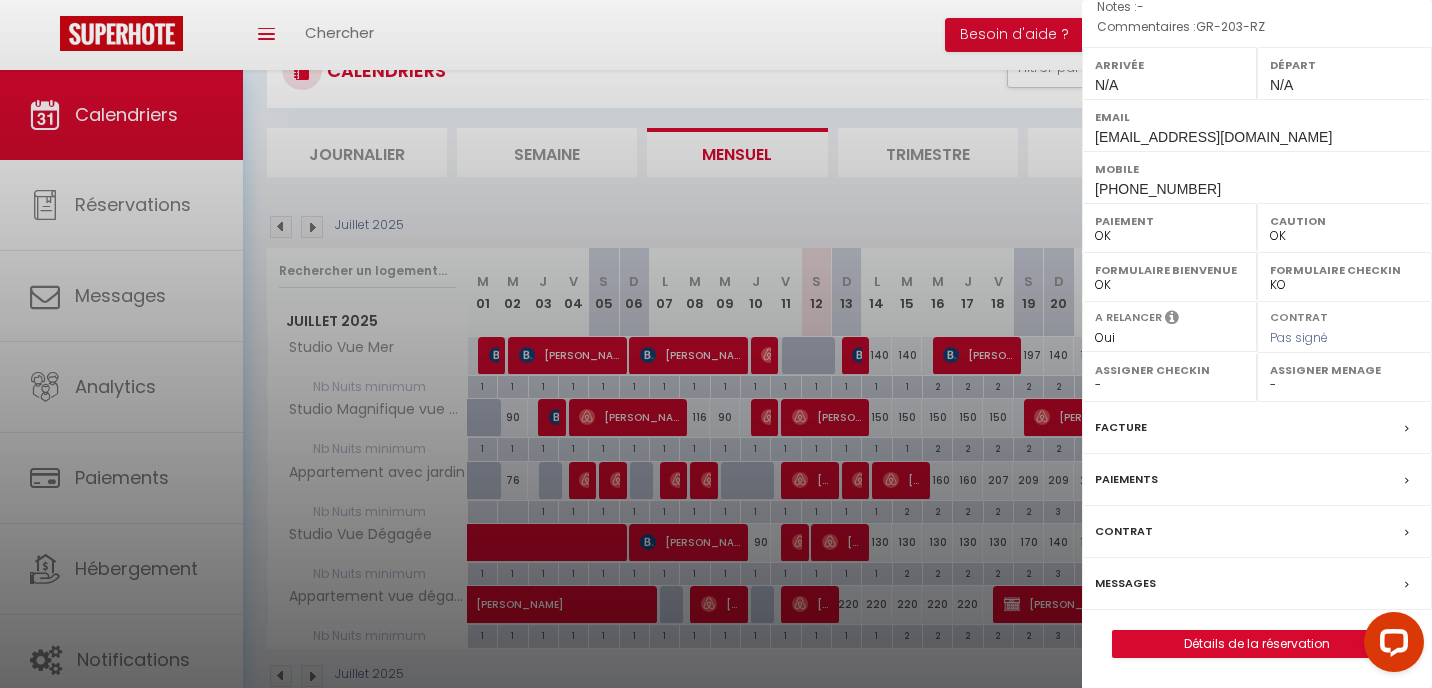 click on "Messages" at bounding box center (1257, 584) 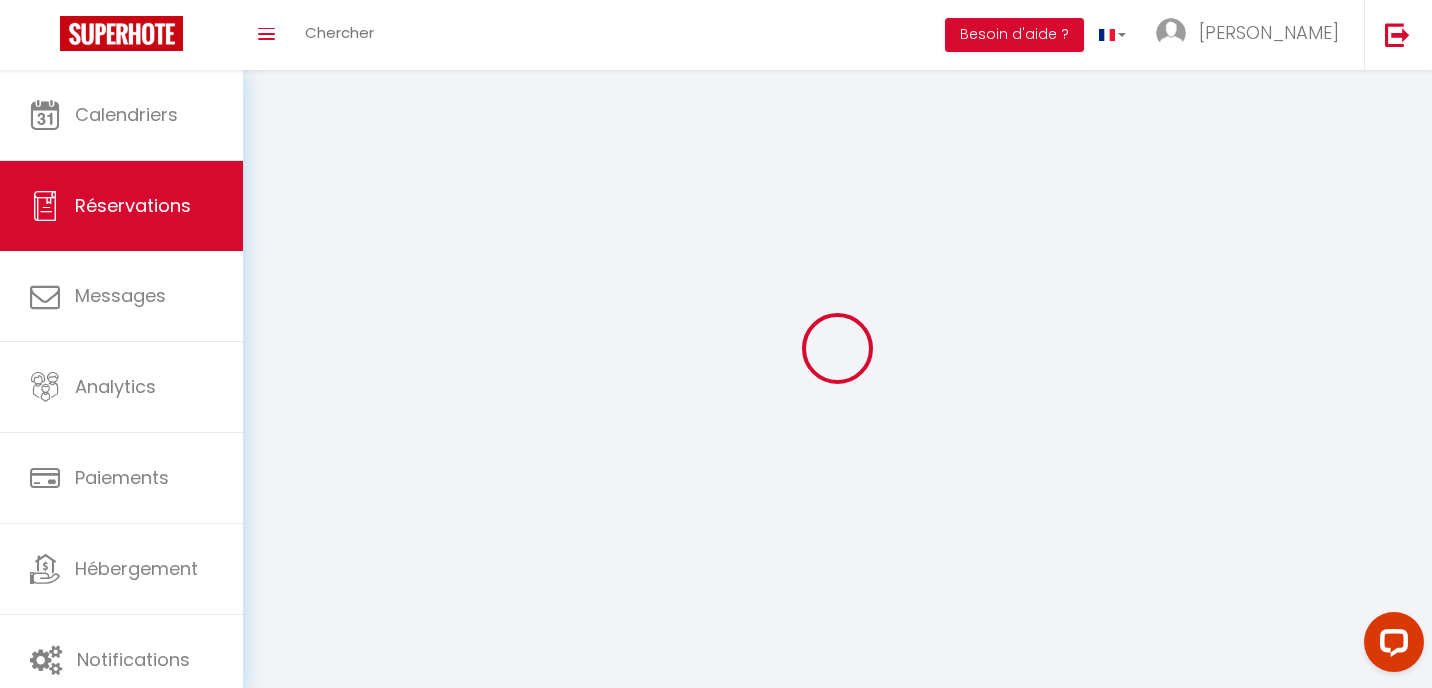 select 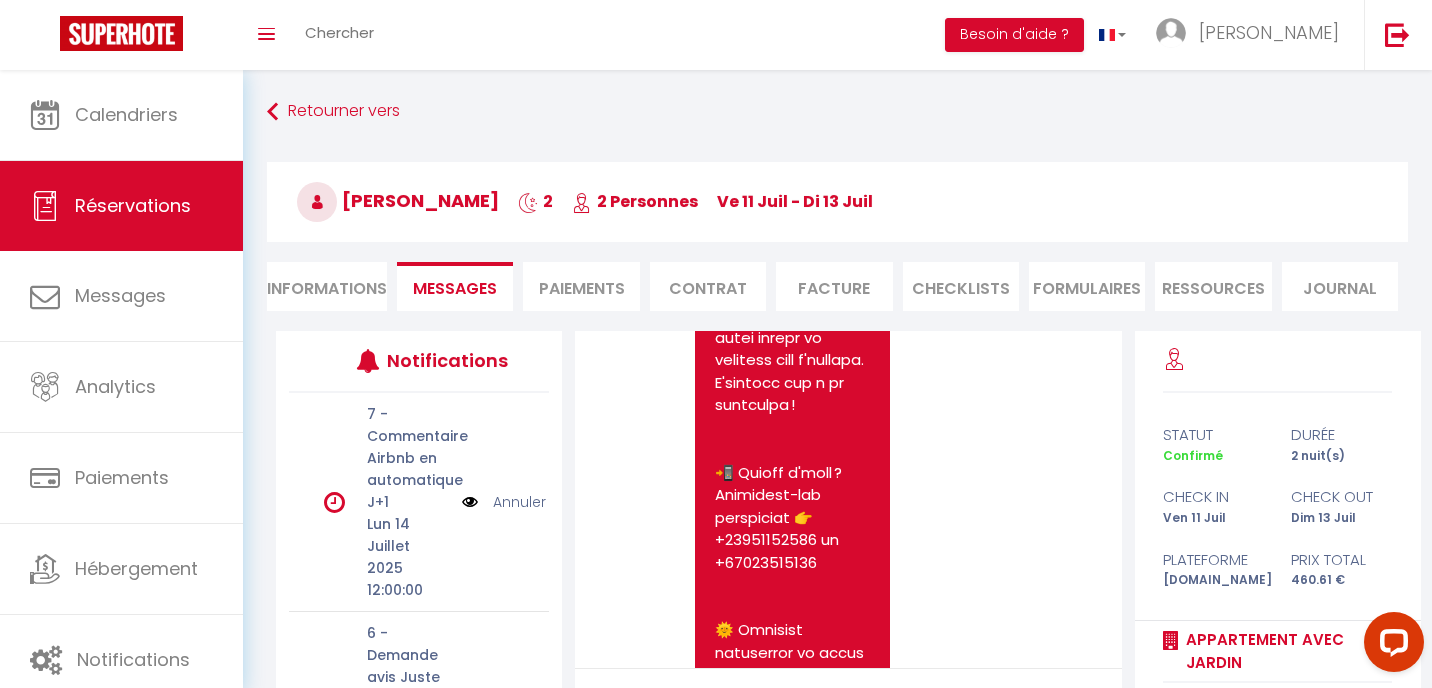 scroll, scrollTop: 6169, scrollLeft: 0, axis: vertical 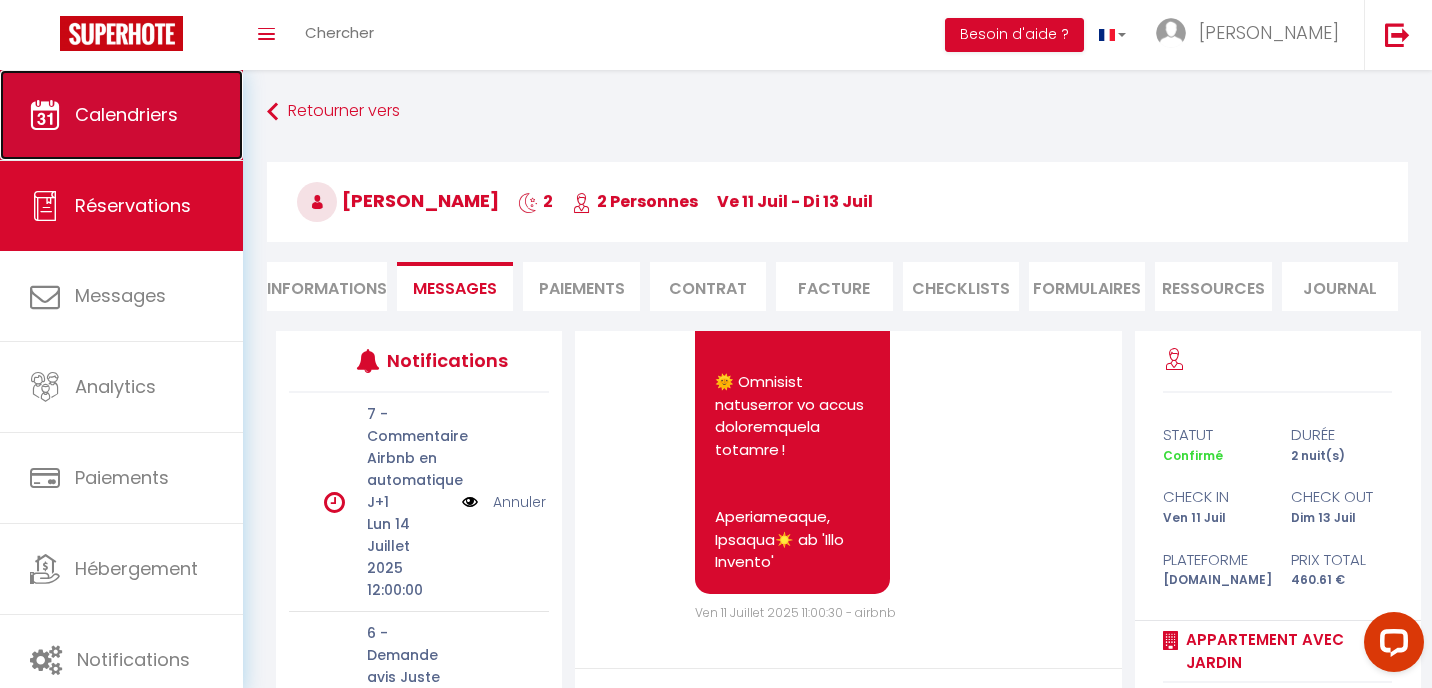 click on "Calendriers" at bounding box center [121, 115] 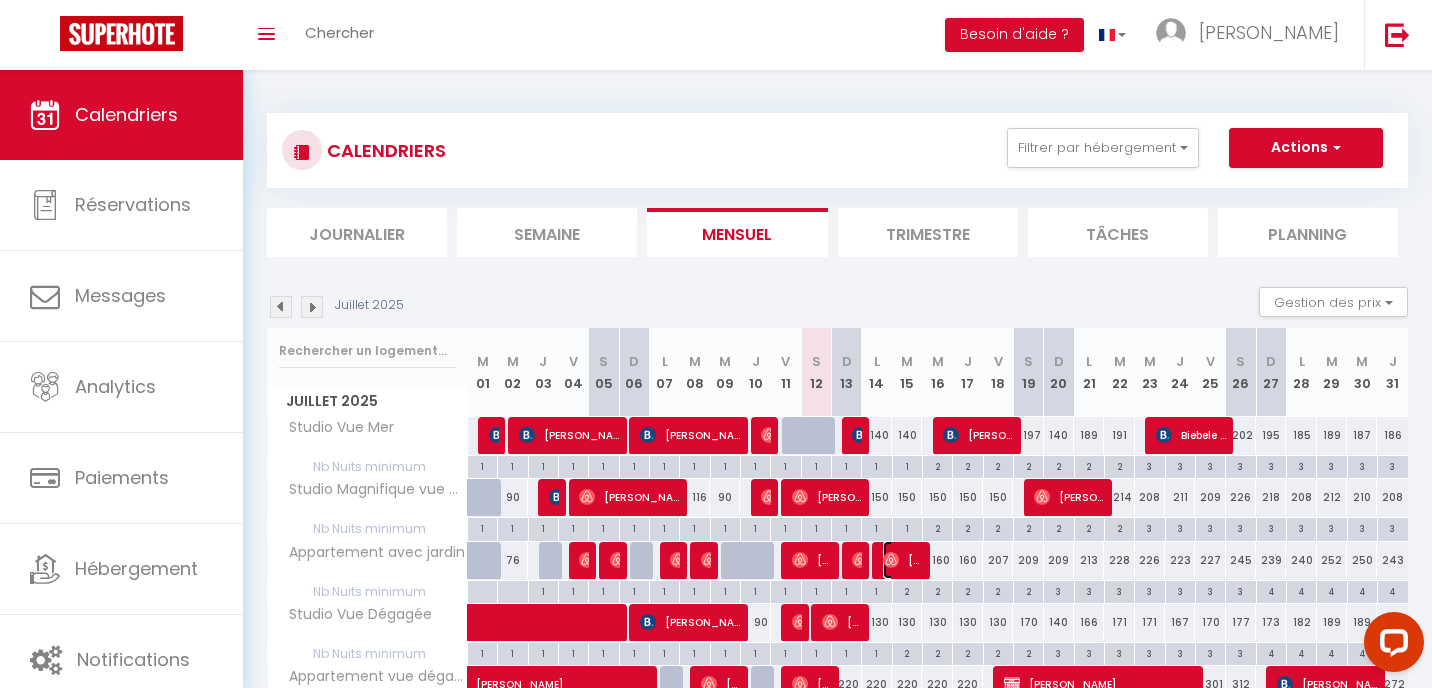 click on "[PERSON_NAME]" at bounding box center [903, 560] 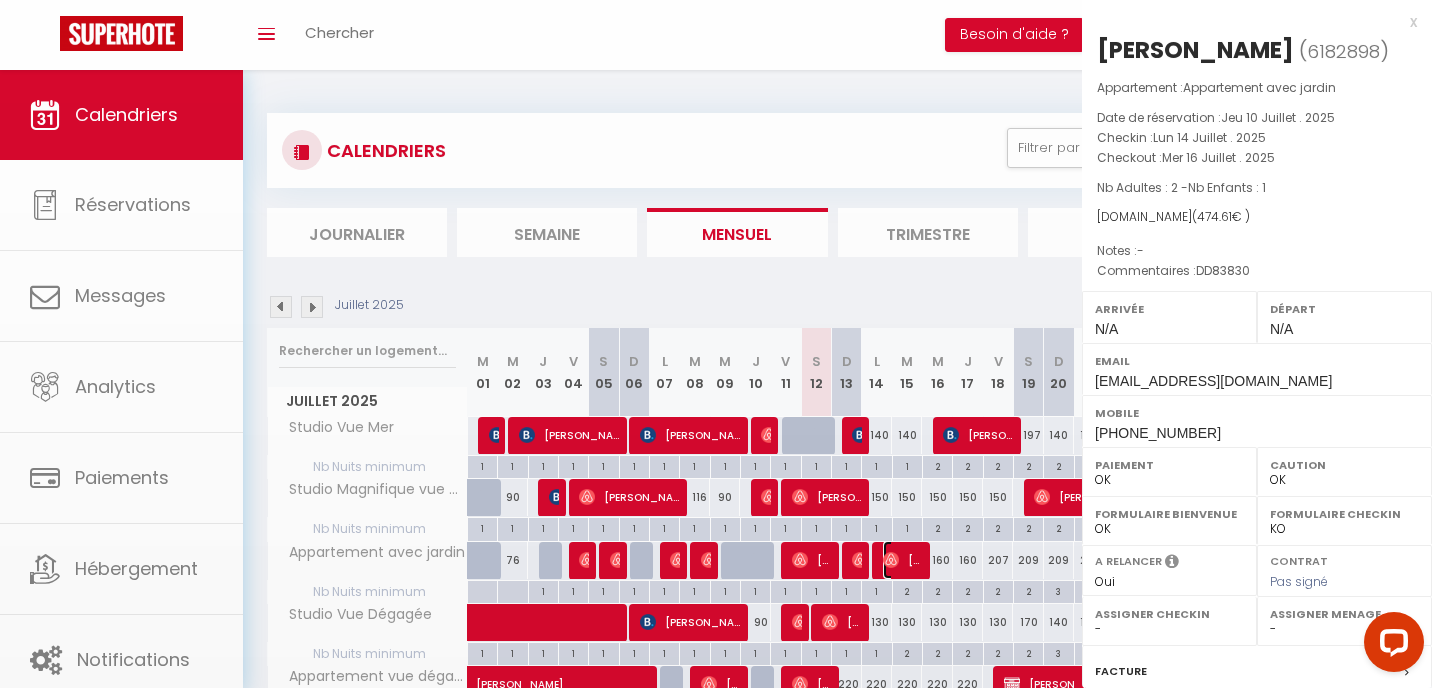 select on "49294" 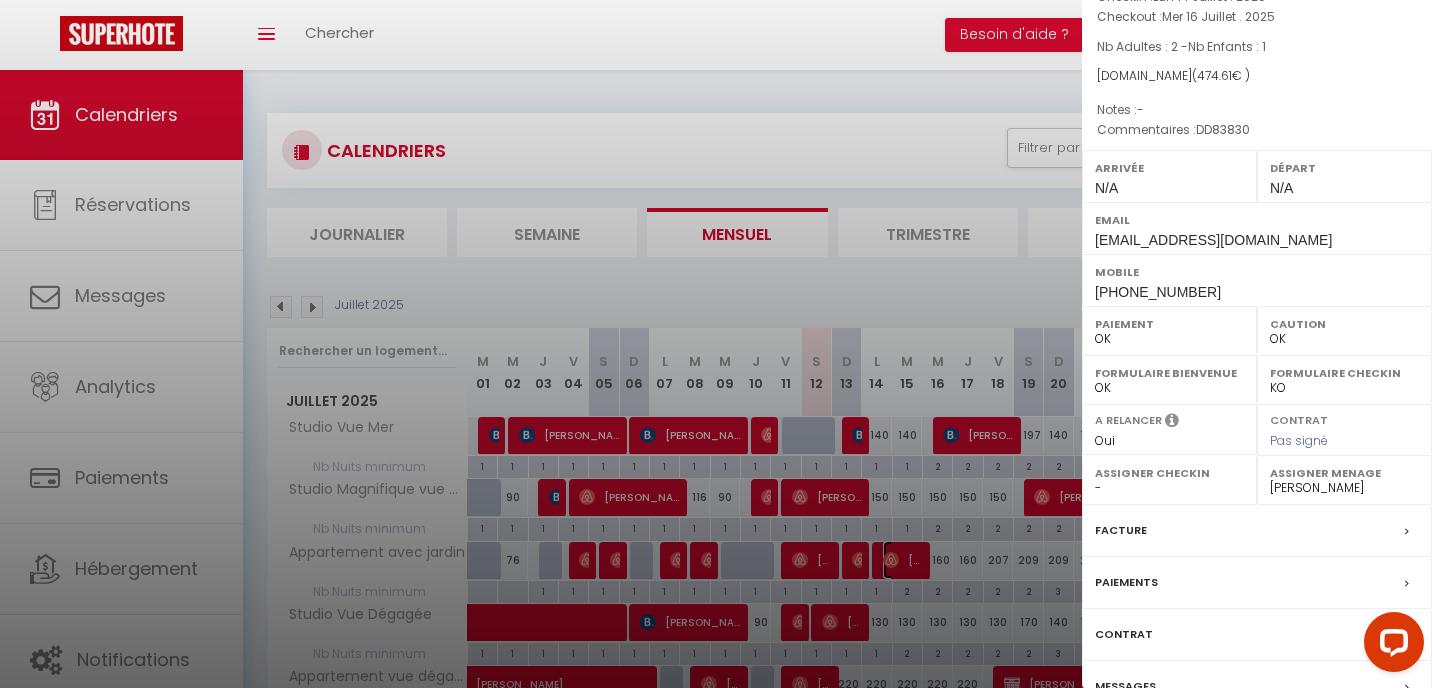 scroll, scrollTop: 244, scrollLeft: 0, axis: vertical 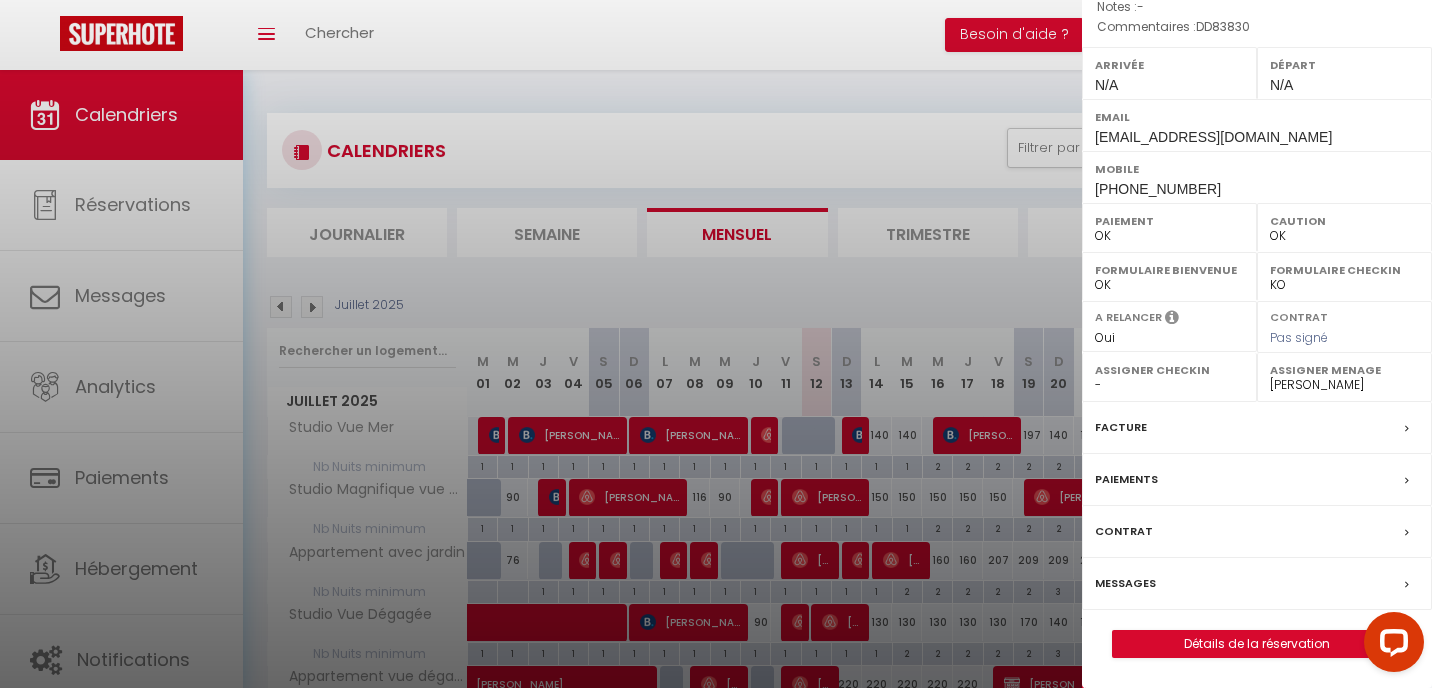 click on "Messages" at bounding box center [1257, 584] 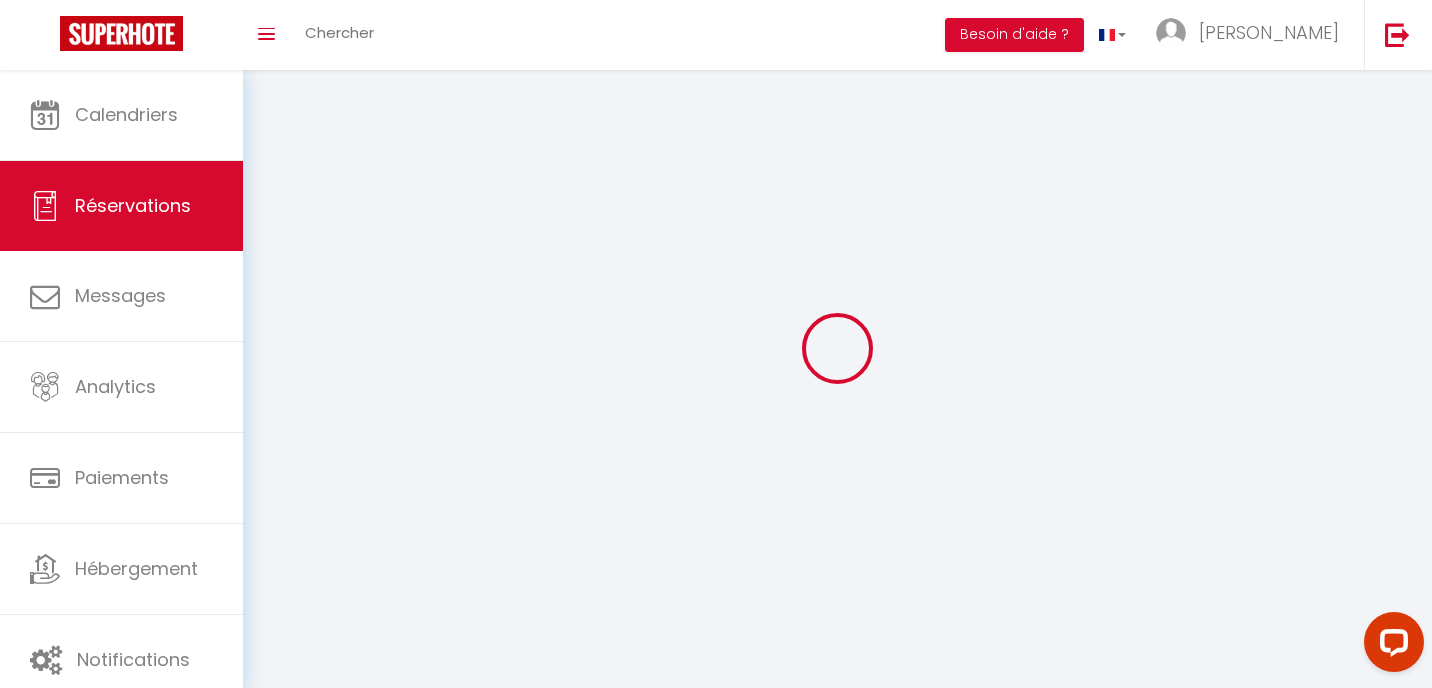 select 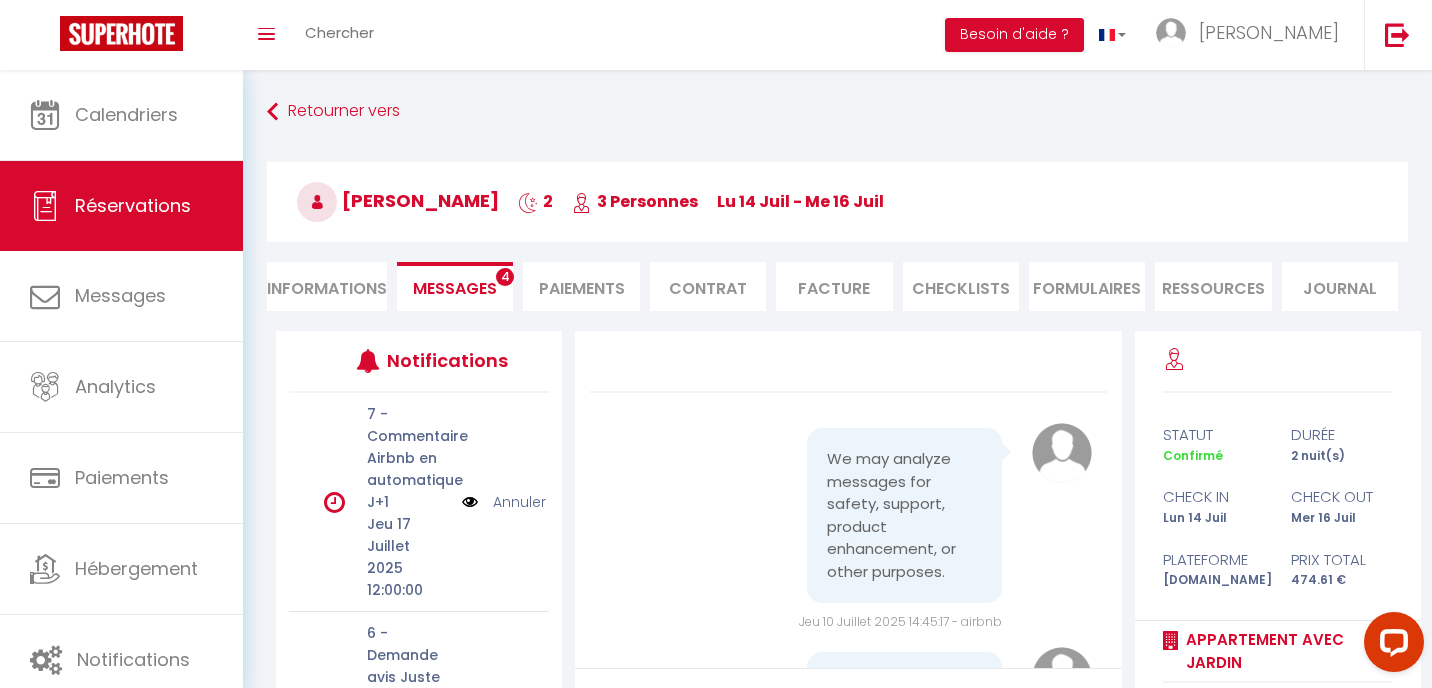 scroll, scrollTop: 3470, scrollLeft: 0, axis: vertical 